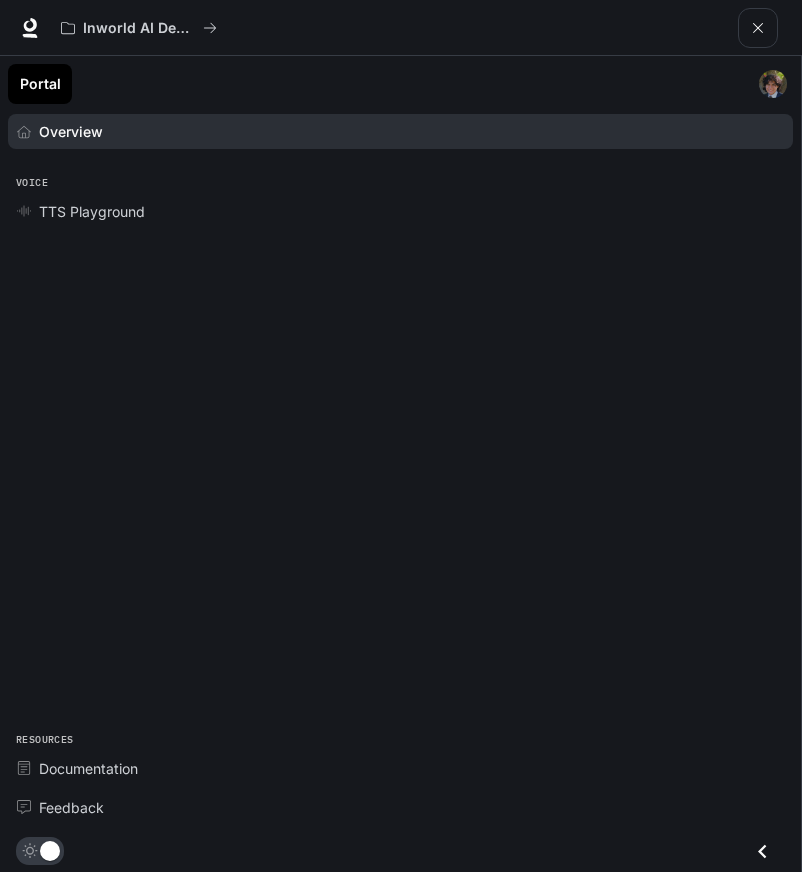 scroll, scrollTop: 0, scrollLeft: 0, axis: both 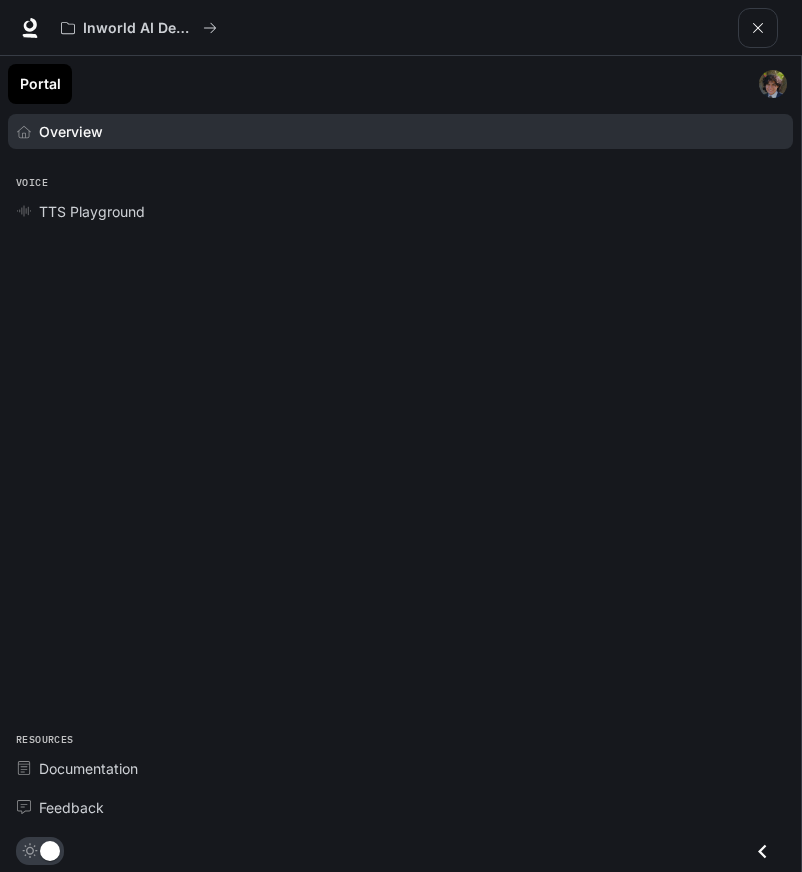 click on "Portal" at bounding box center [40, 84] 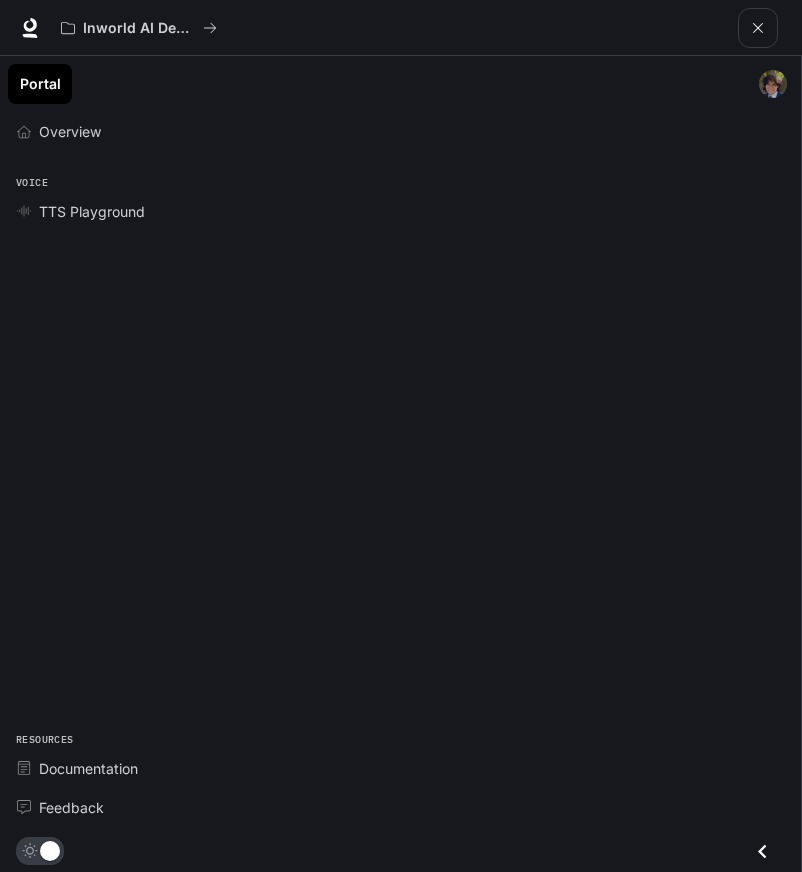 click 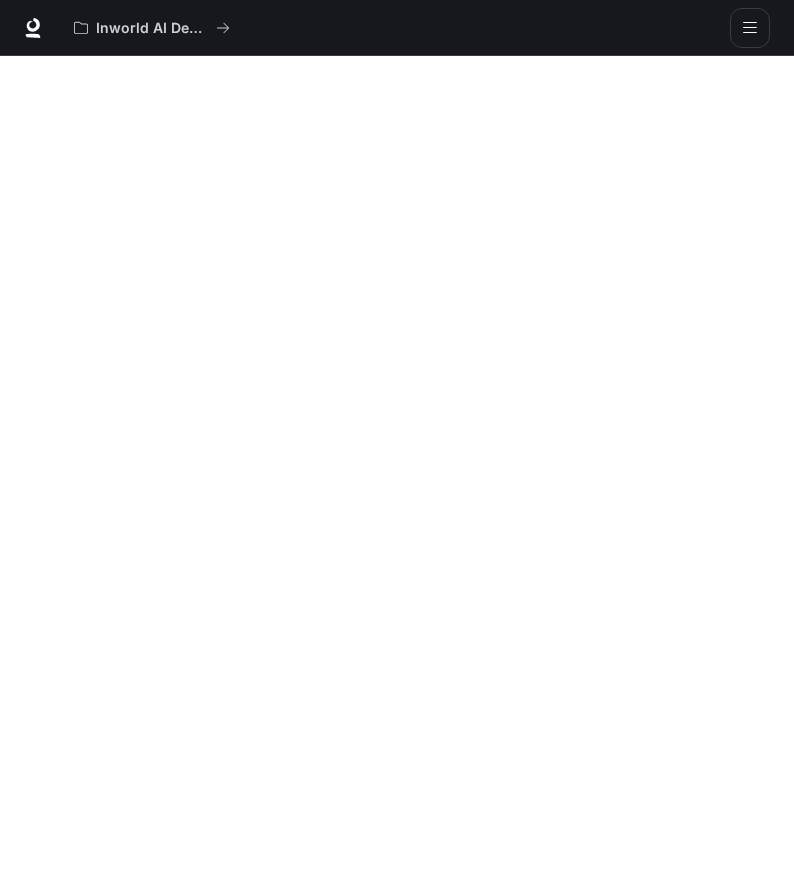 scroll, scrollTop: 56, scrollLeft: 0, axis: vertical 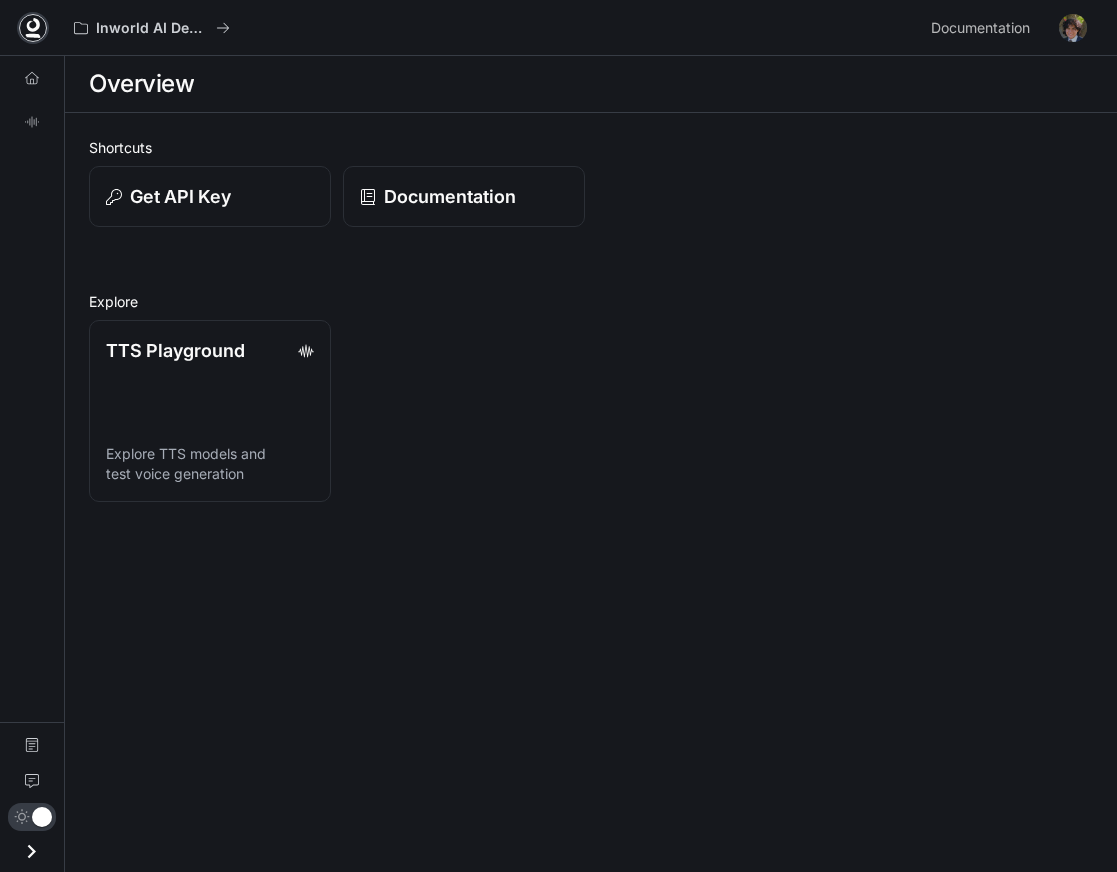 click 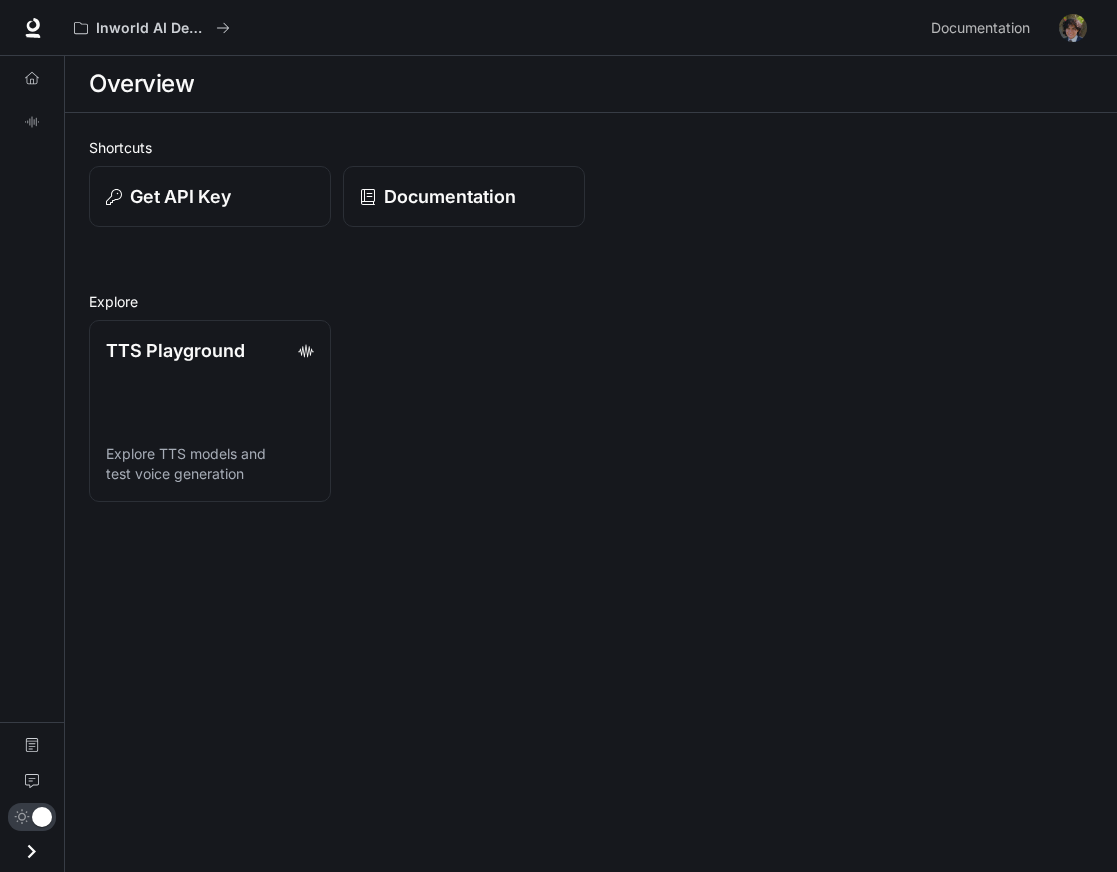 scroll, scrollTop: 0, scrollLeft: 0, axis: both 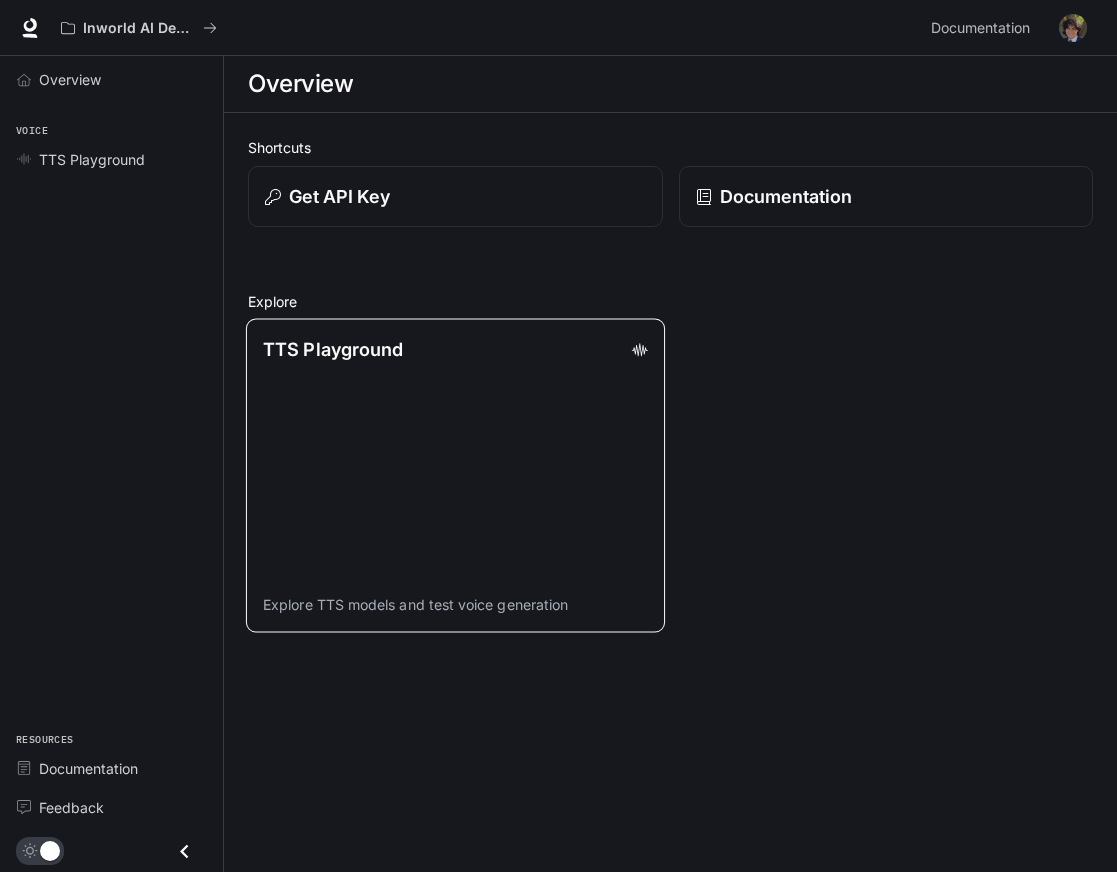 click on "TTS Playground Explore TTS models and test voice generation" at bounding box center [455, 475] 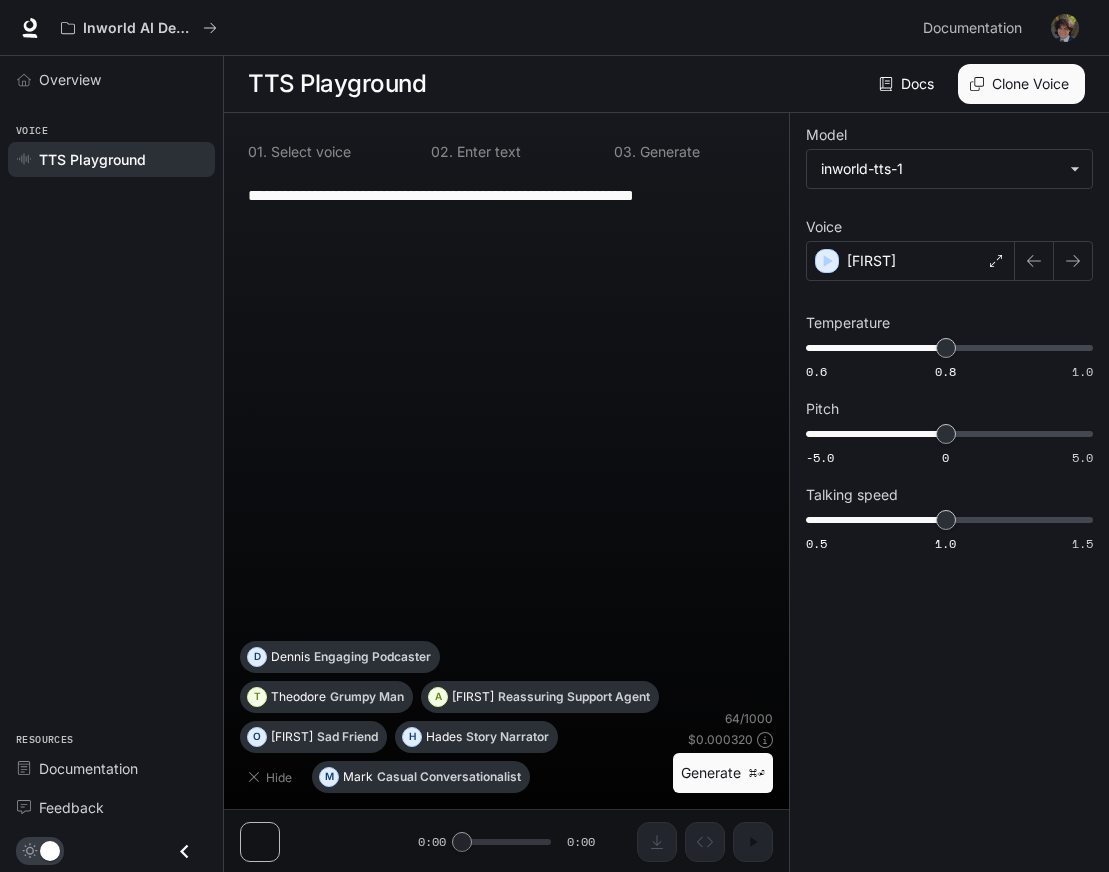click on "**********" at bounding box center (506, 406) 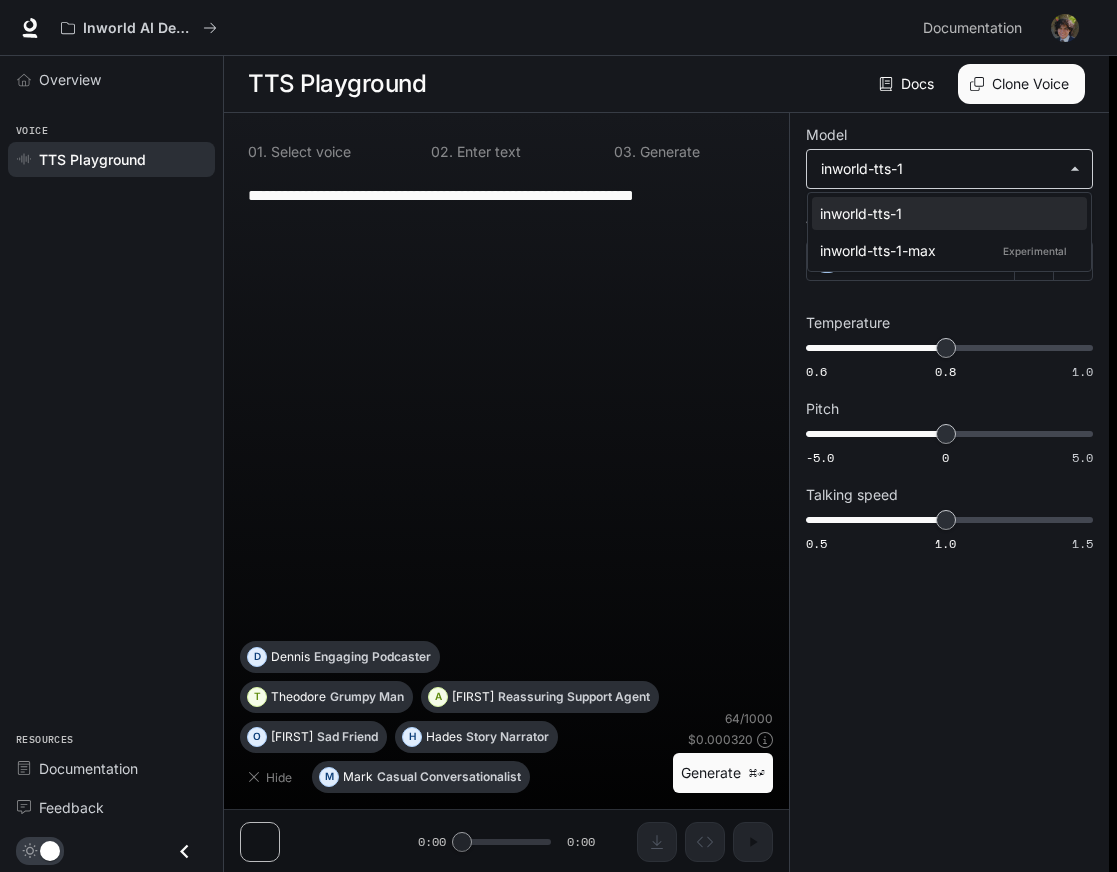 click on "**********" at bounding box center [558, 436] 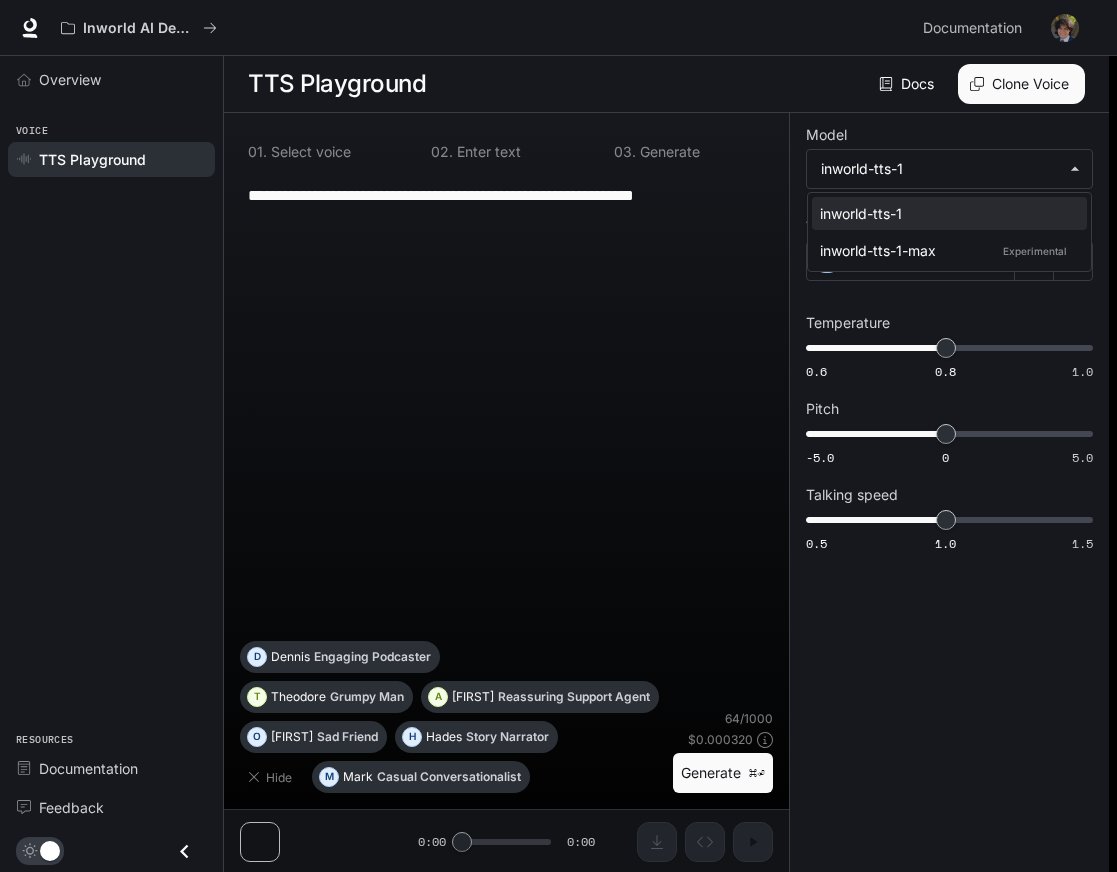 click at bounding box center [558, 436] 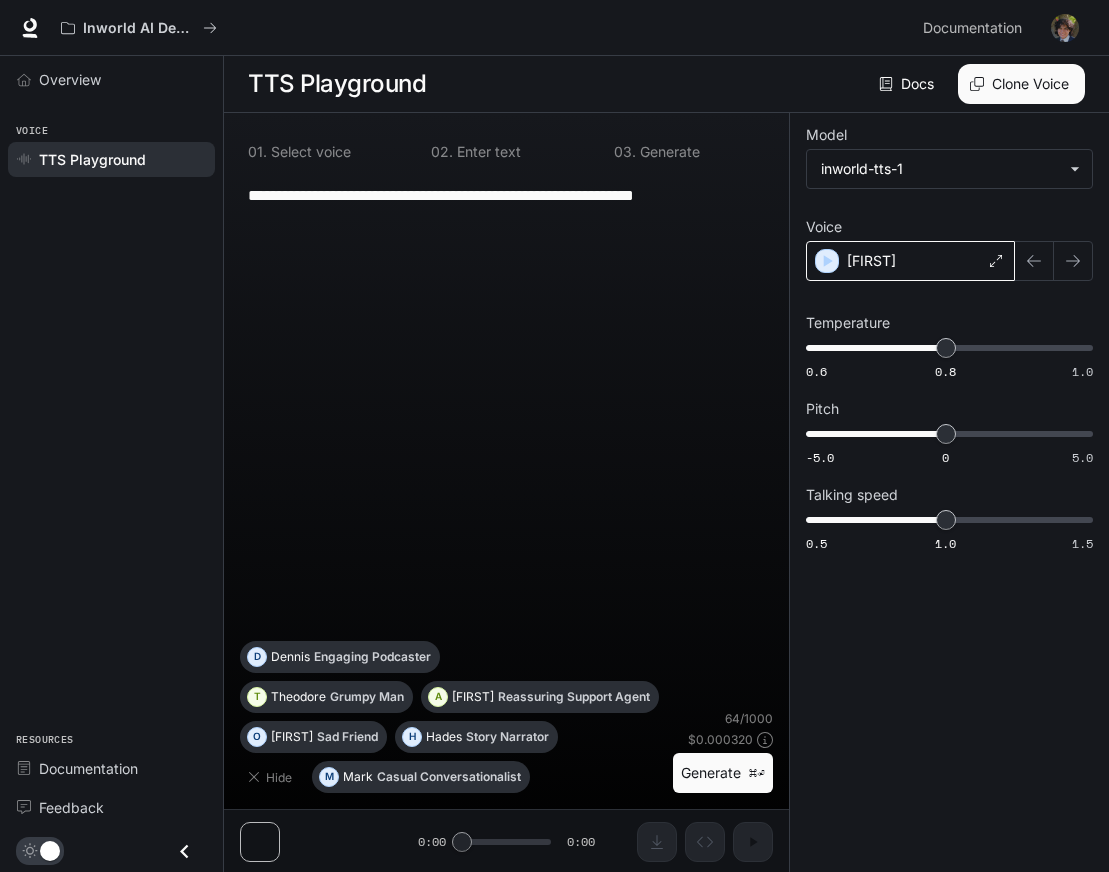 click on "Alex" at bounding box center (910, 261) 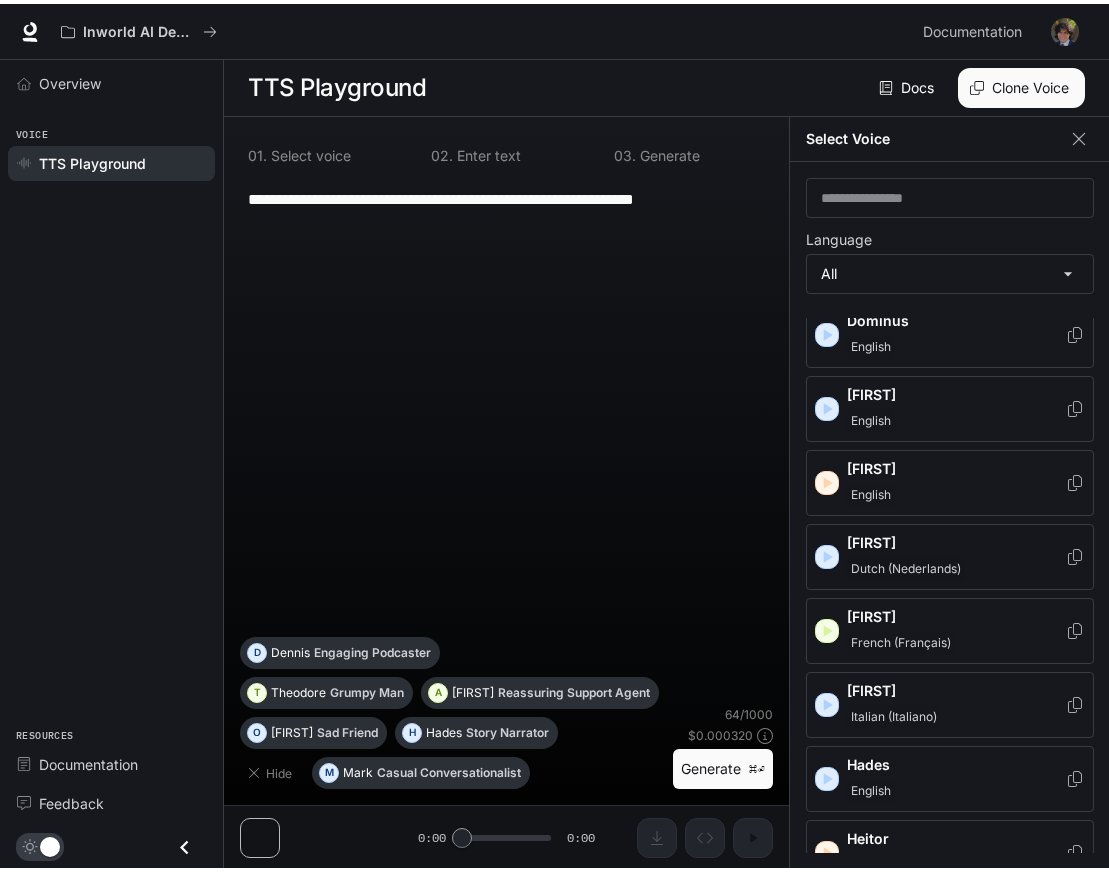 scroll, scrollTop: 0, scrollLeft: 0, axis: both 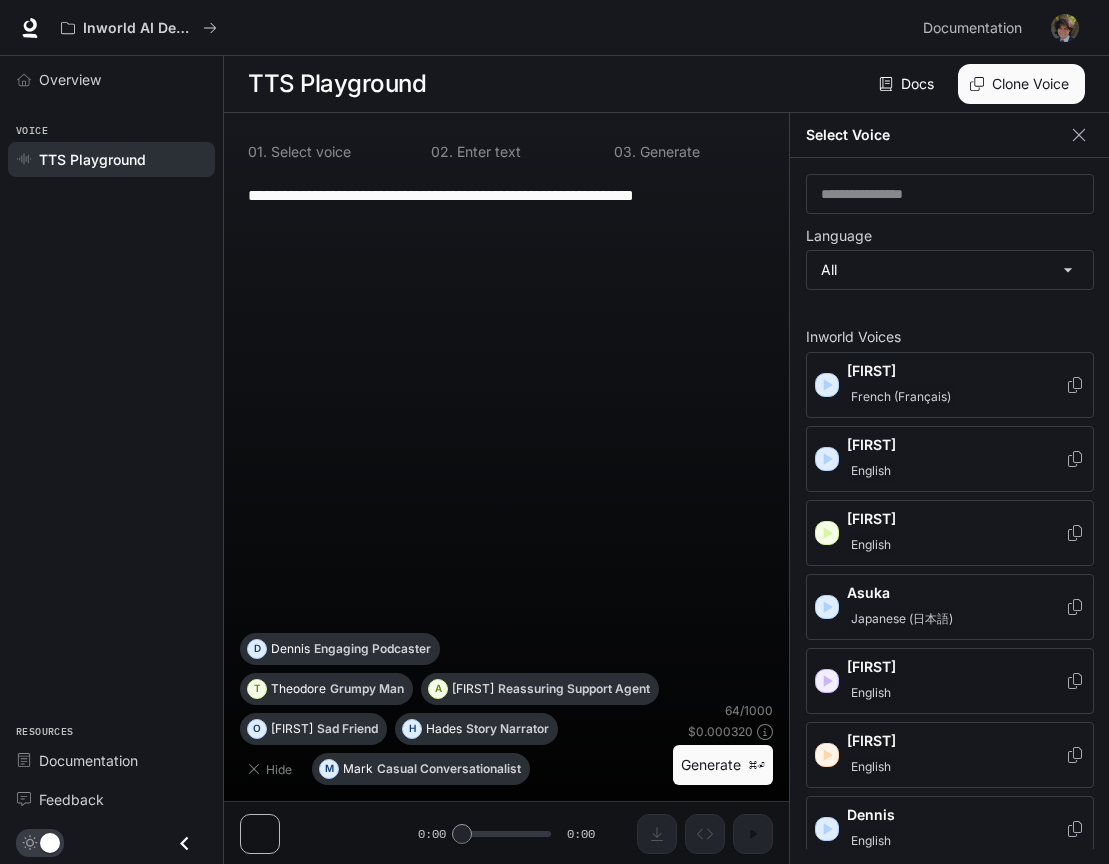 click 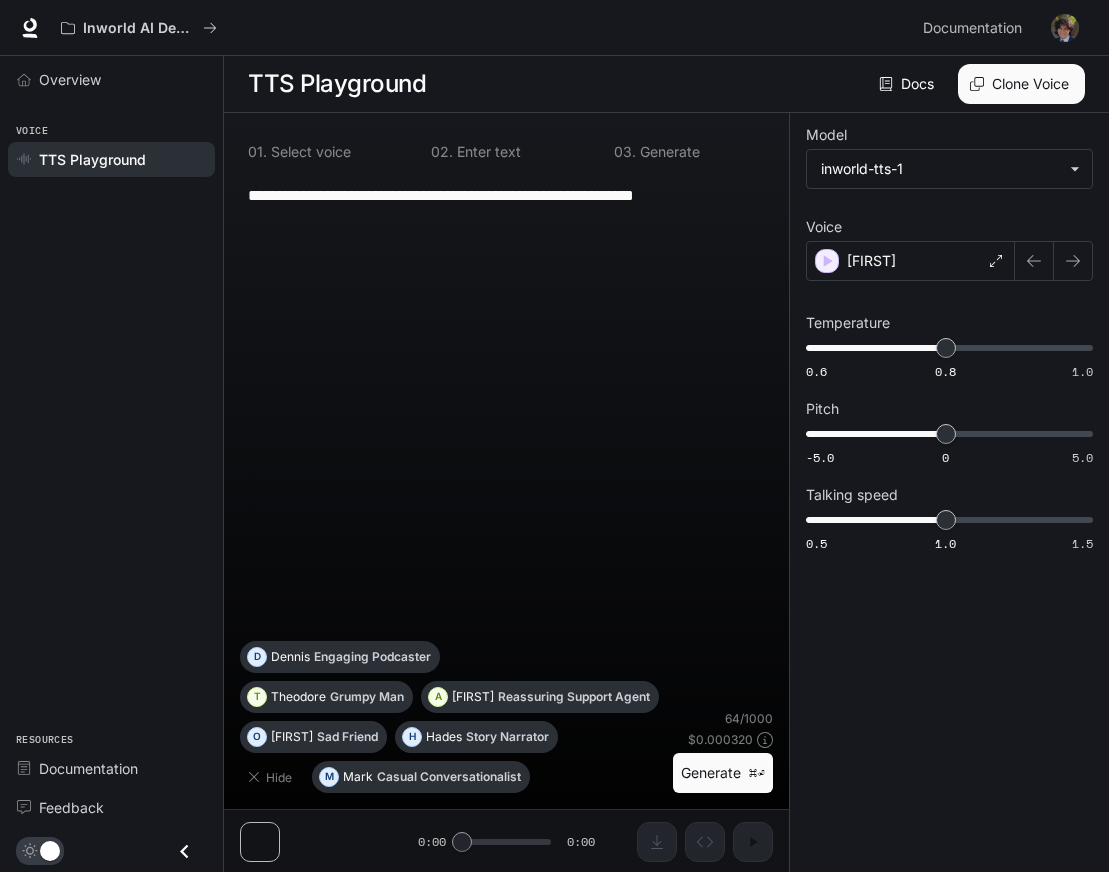 scroll, scrollTop: 1, scrollLeft: 0, axis: vertical 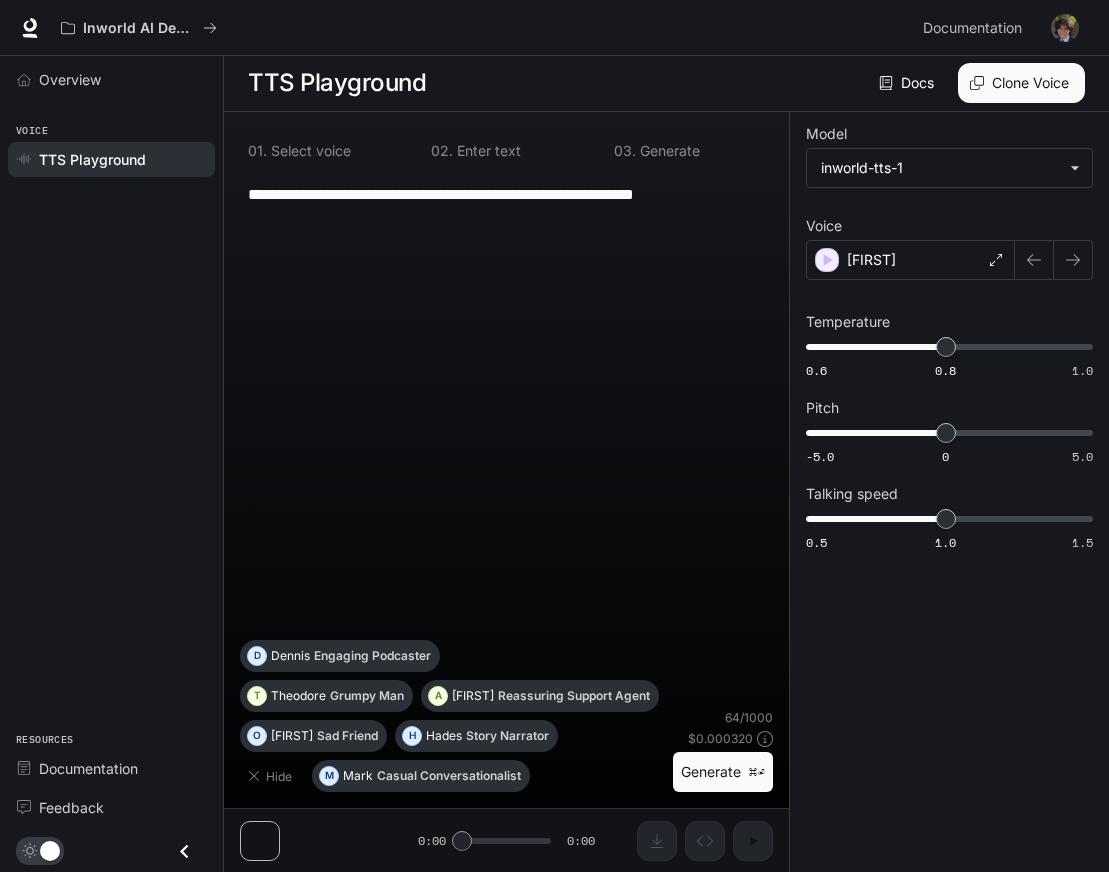 click on "**********" at bounding box center (506, 405) 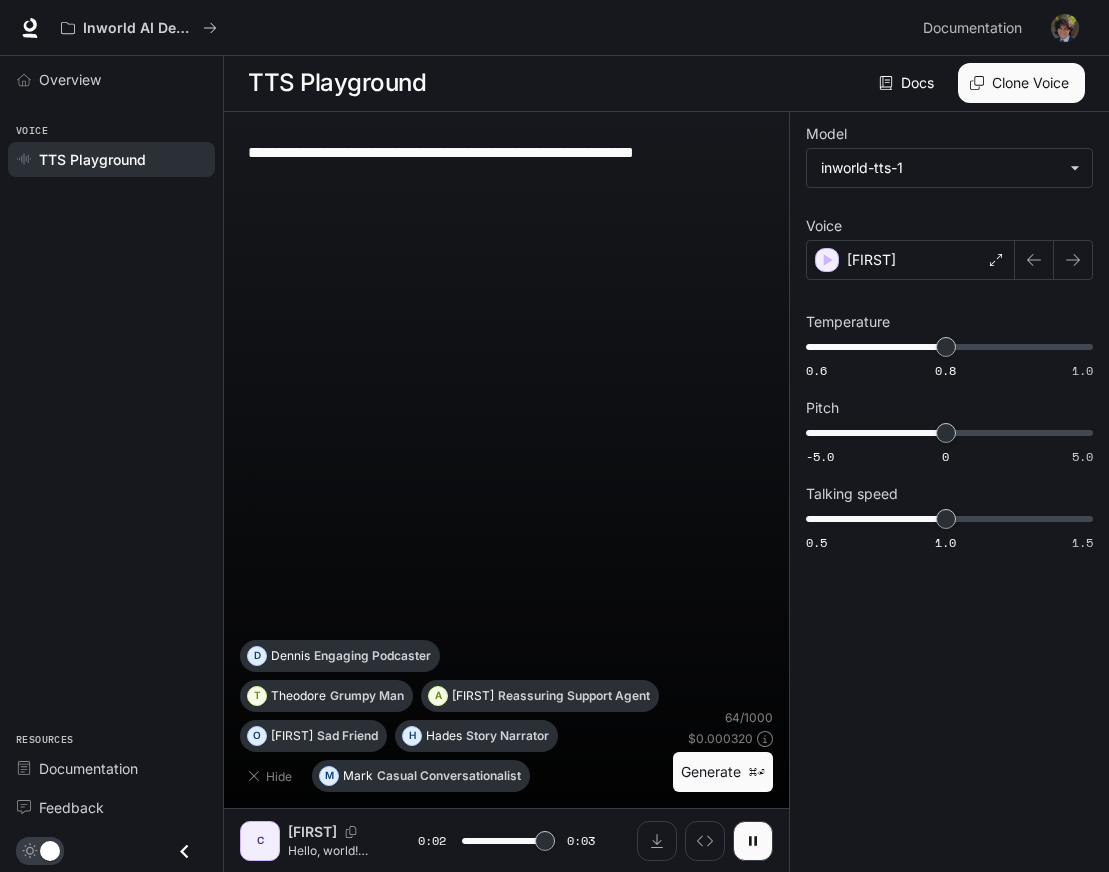type on "*" 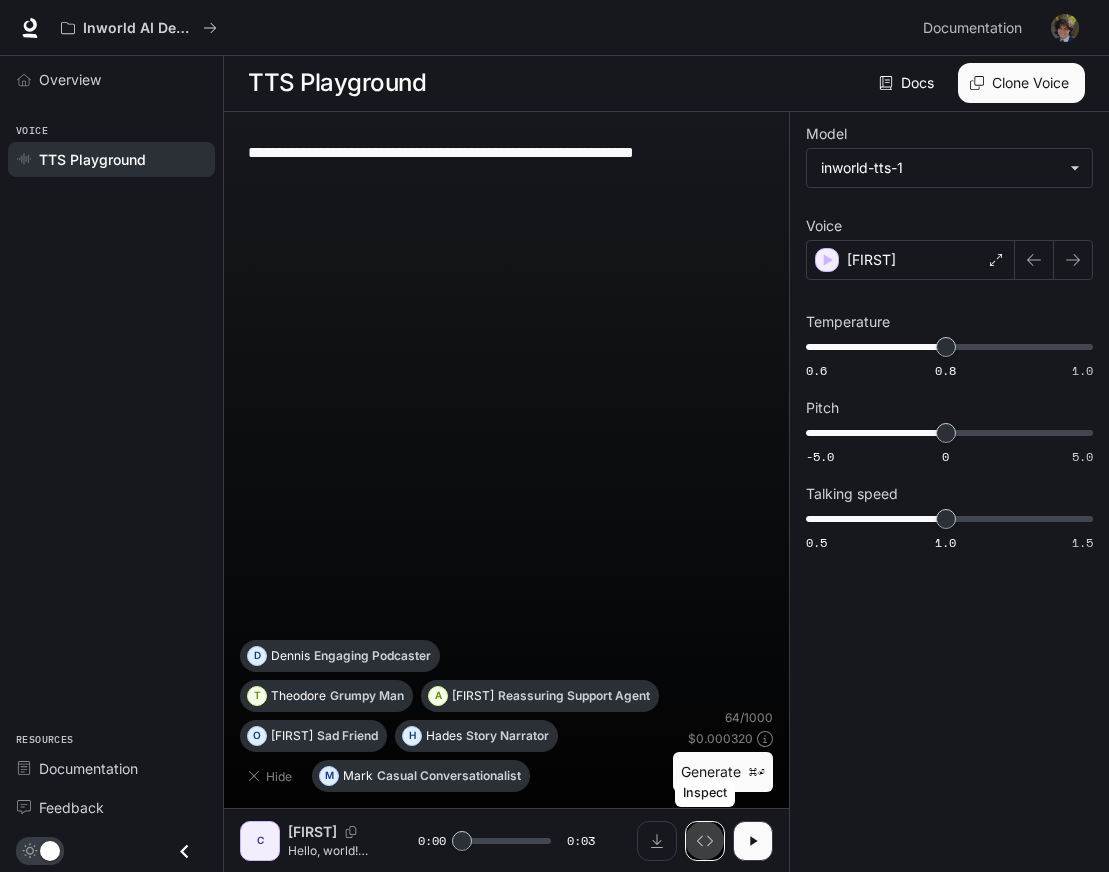 click 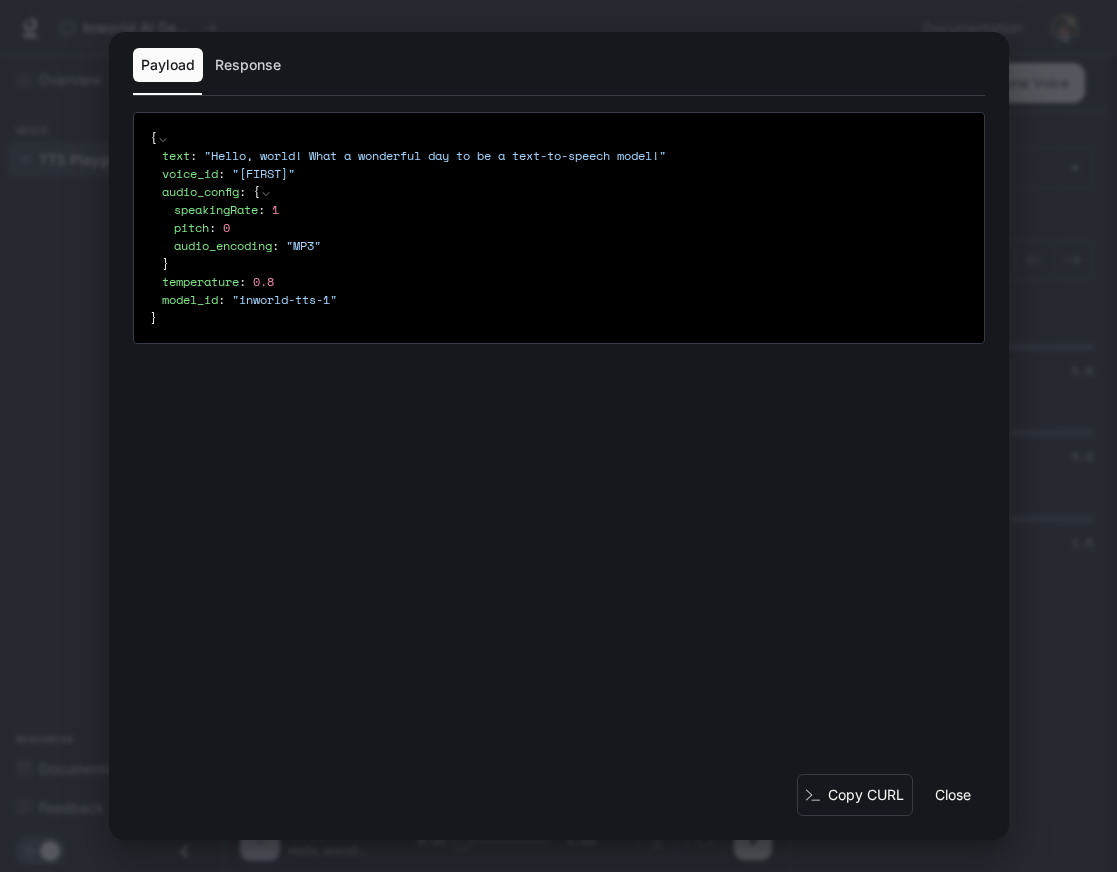 click on "Response" at bounding box center (248, 65) 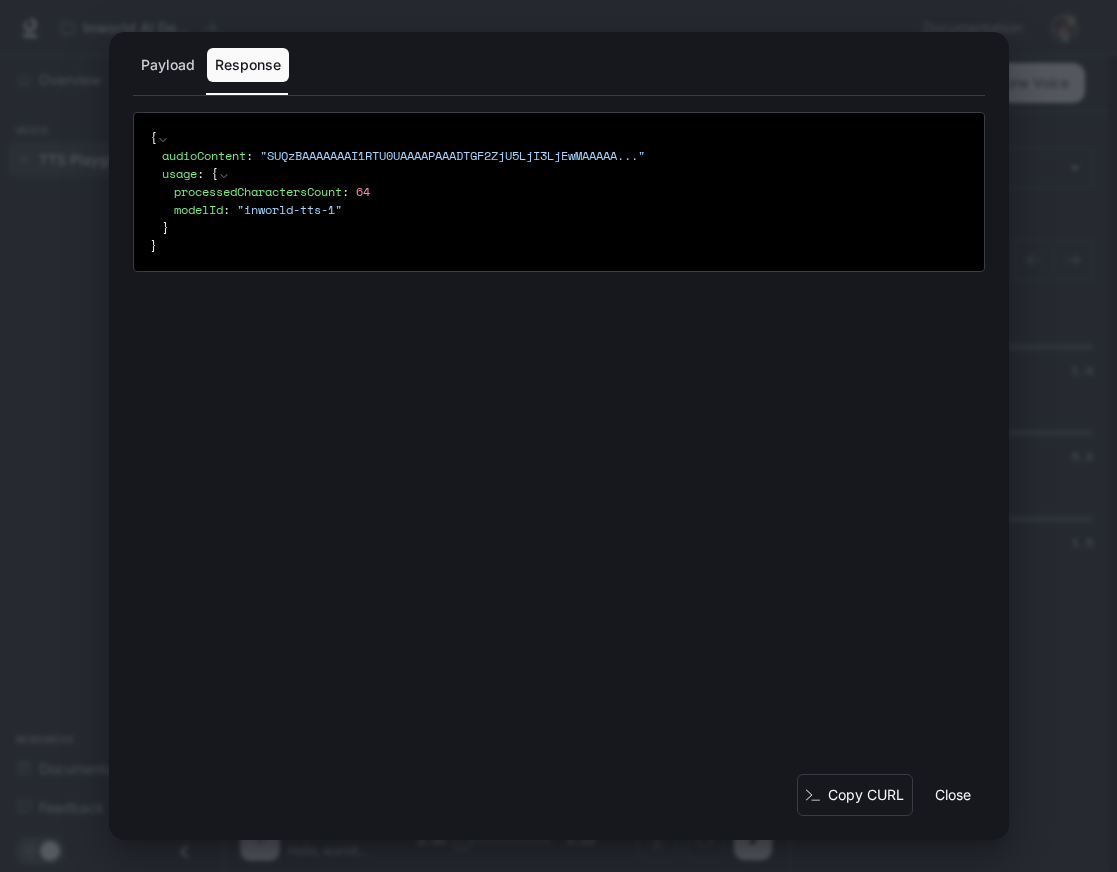 click on "Payload" at bounding box center (168, 65) 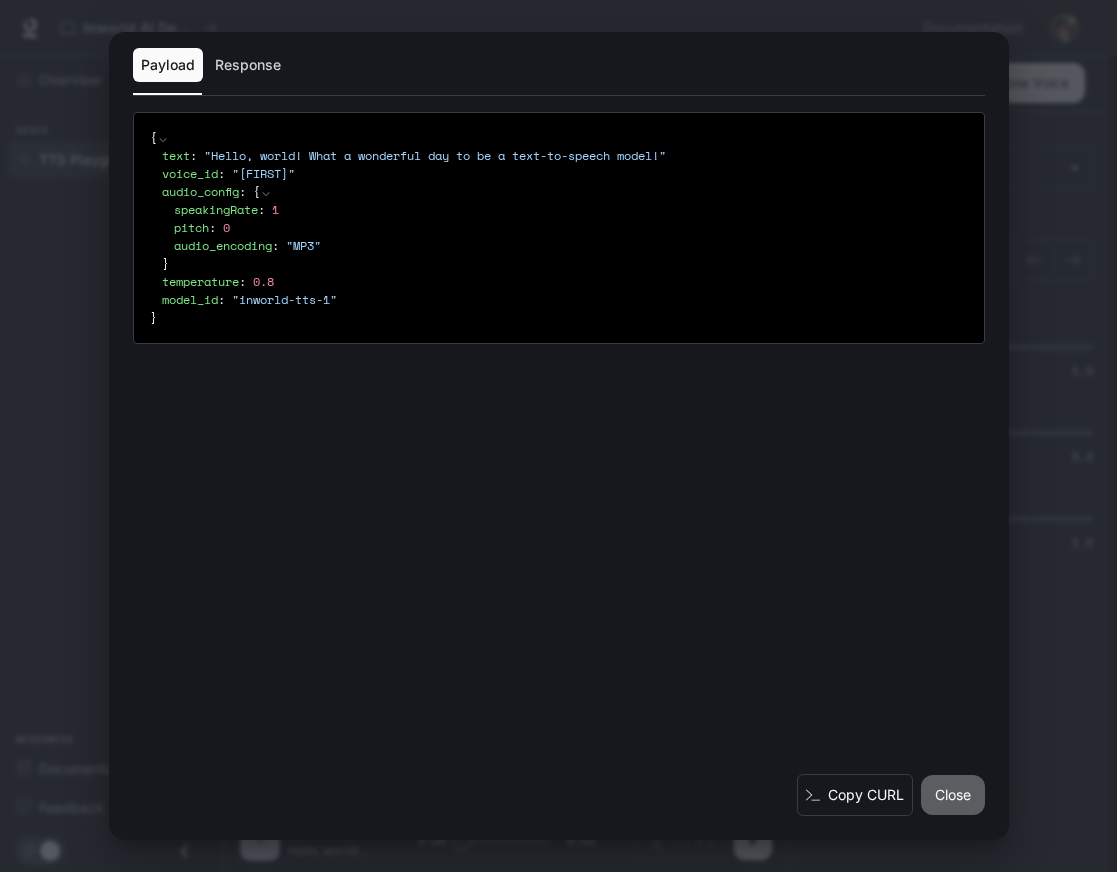 click on "Close" at bounding box center (953, 795) 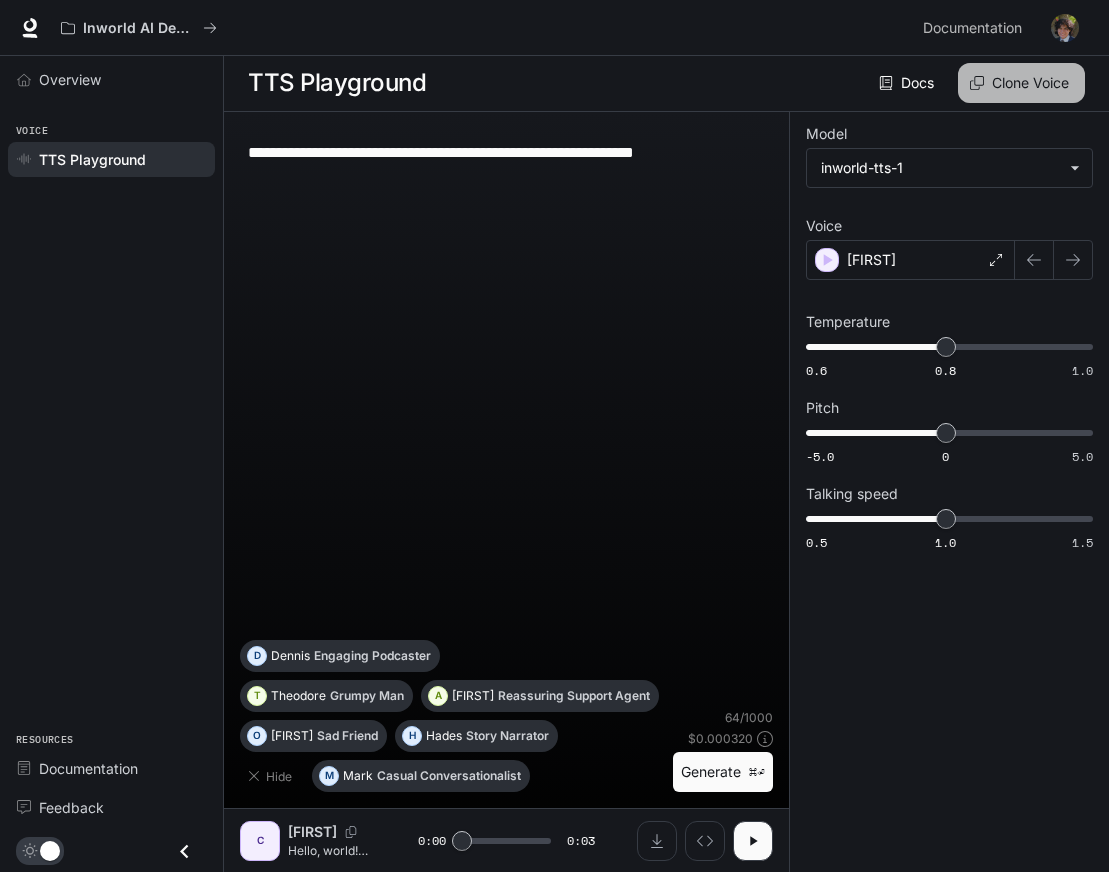 click on "Clone Voice" at bounding box center (1021, 83) 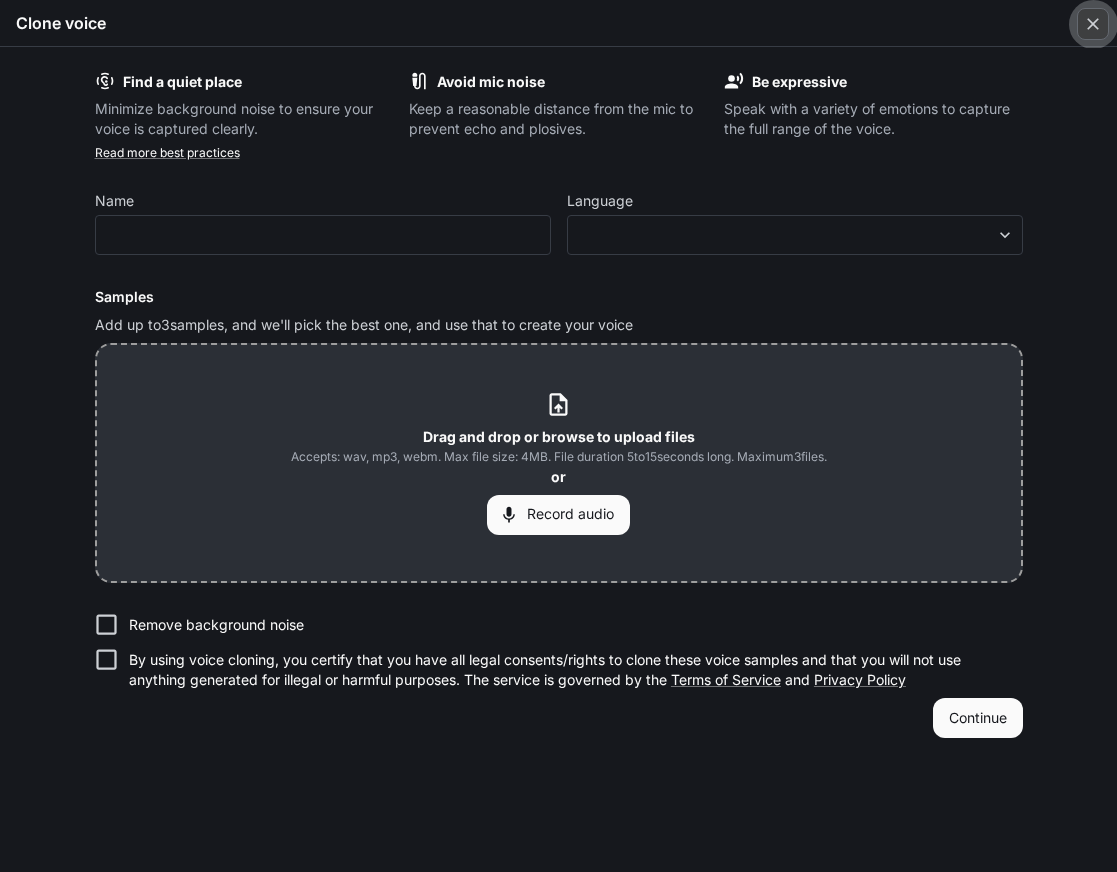 click 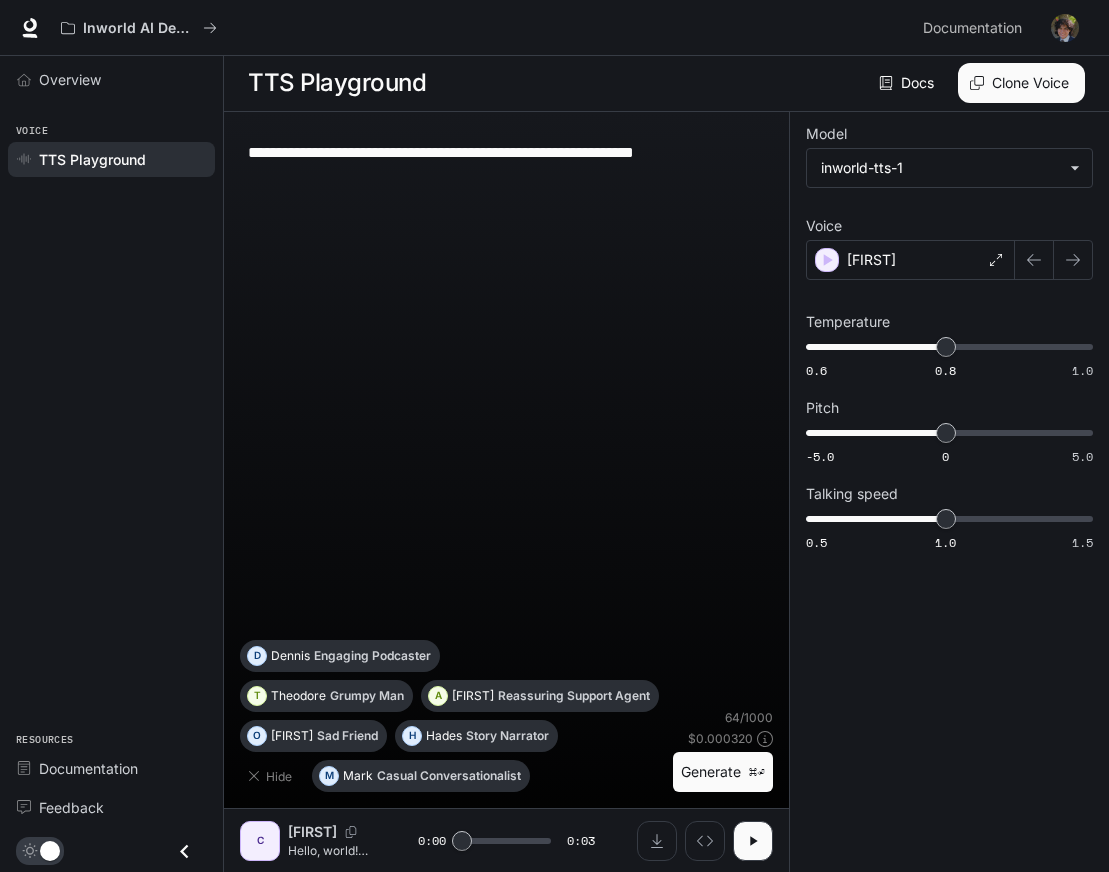 click on "**********" at bounding box center (506, 384) 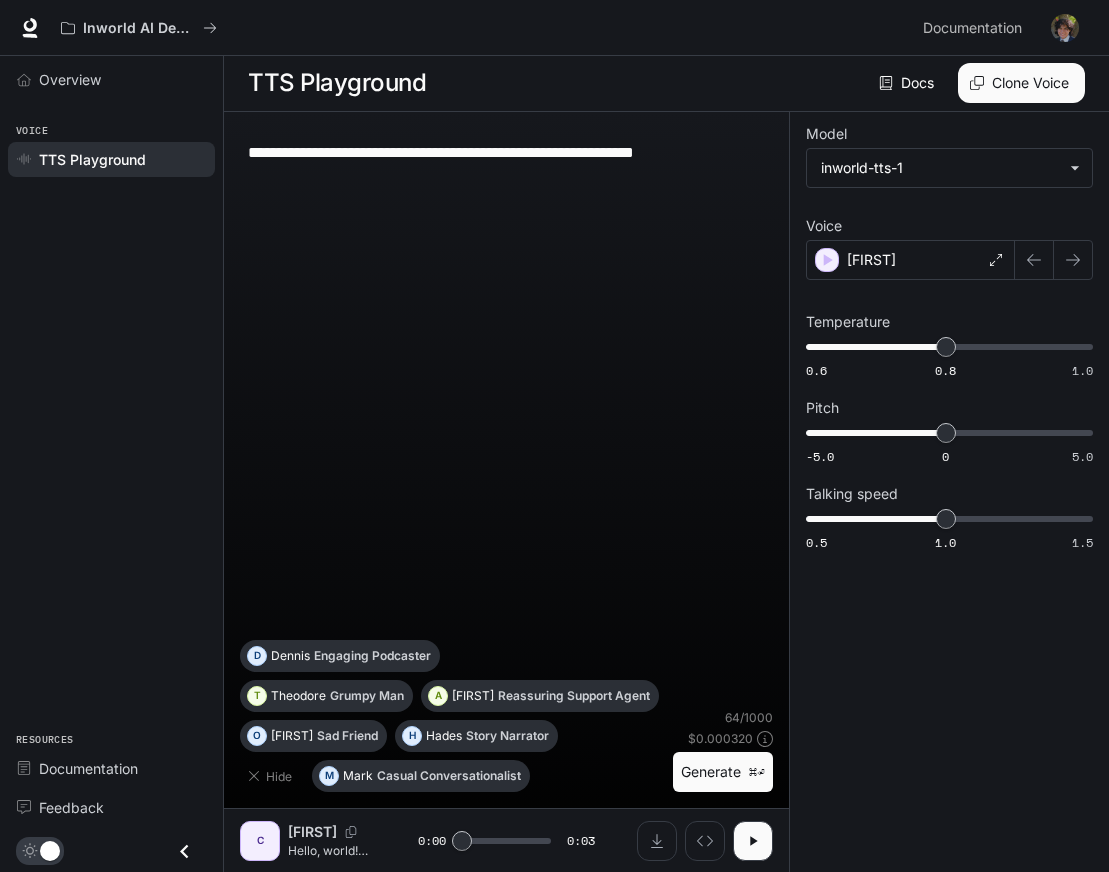 click on "**********" at bounding box center [506, 384] 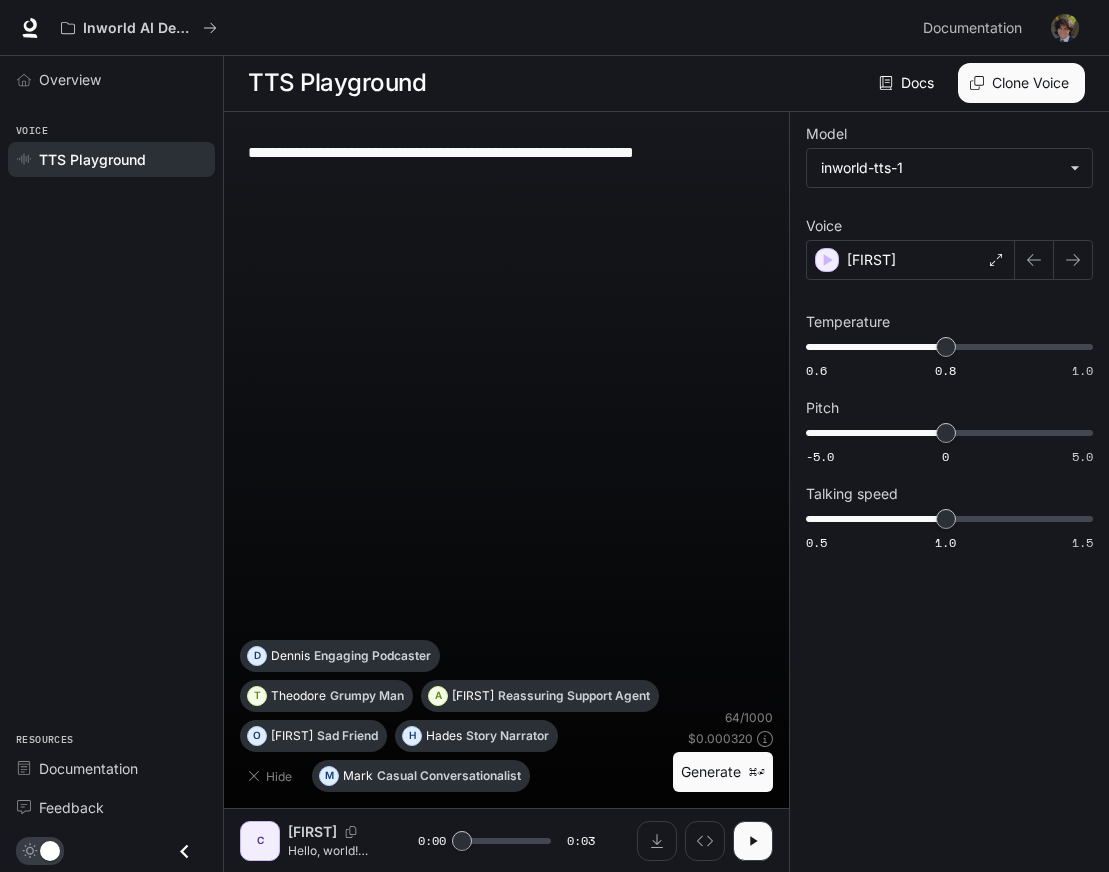 click on "TTS Playground" at bounding box center (111, 159) 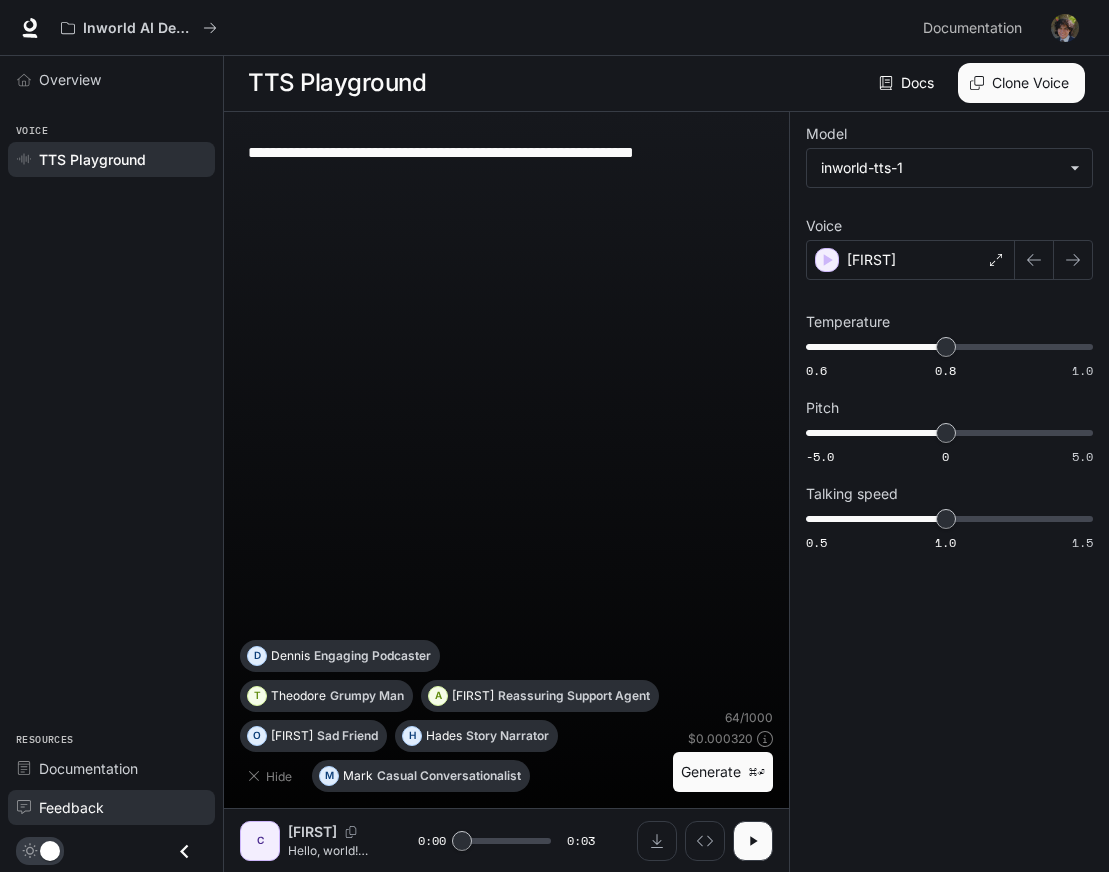 click on "Feedback" at bounding box center [71, 807] 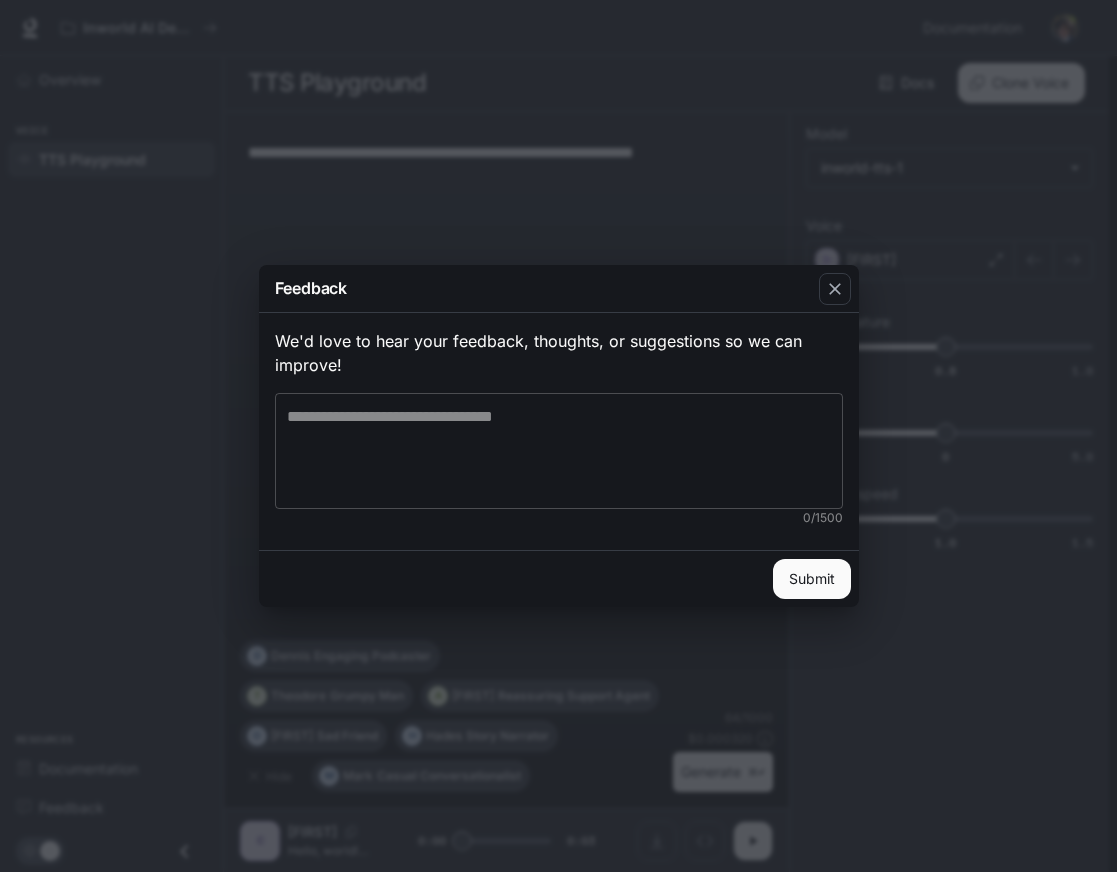 click at bounding box center (559, 451) 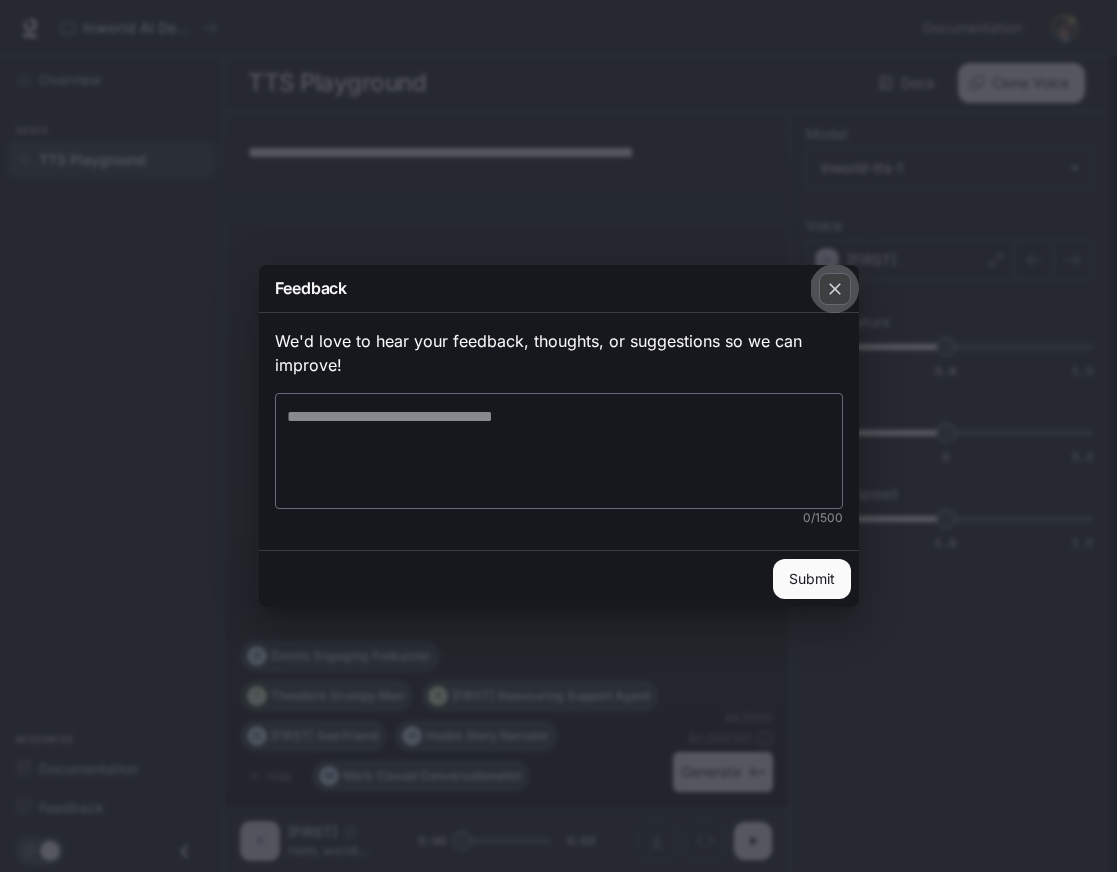 click 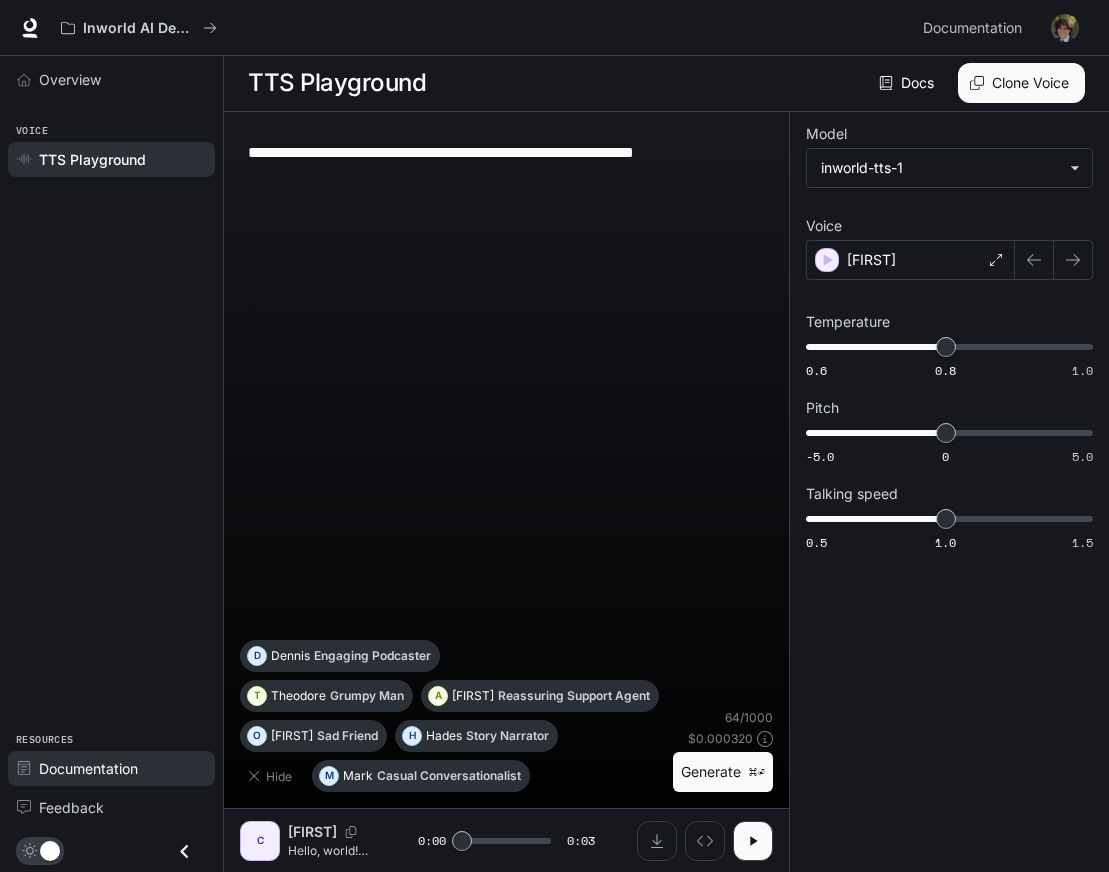 click on "Documentation" at bounding box center [88, 768] 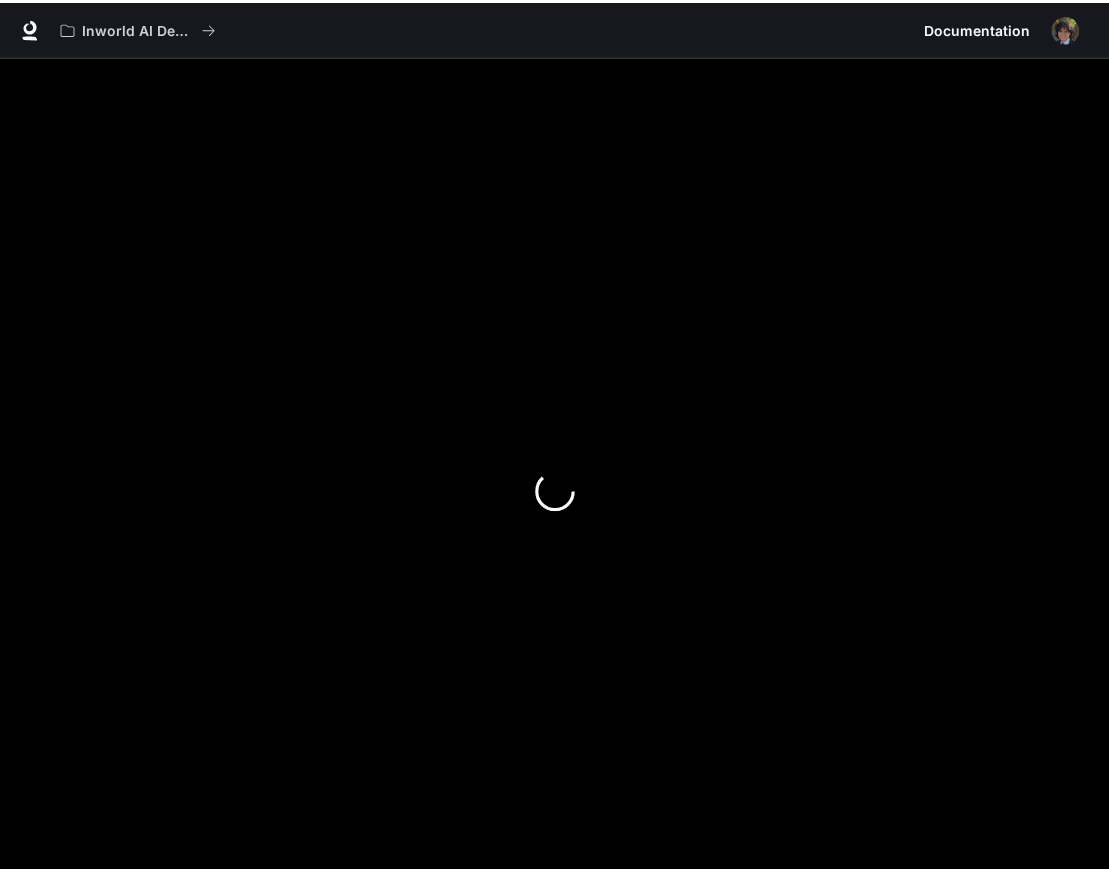 scroll, scrollTop: 0, scrollLeft: 0, axis: both 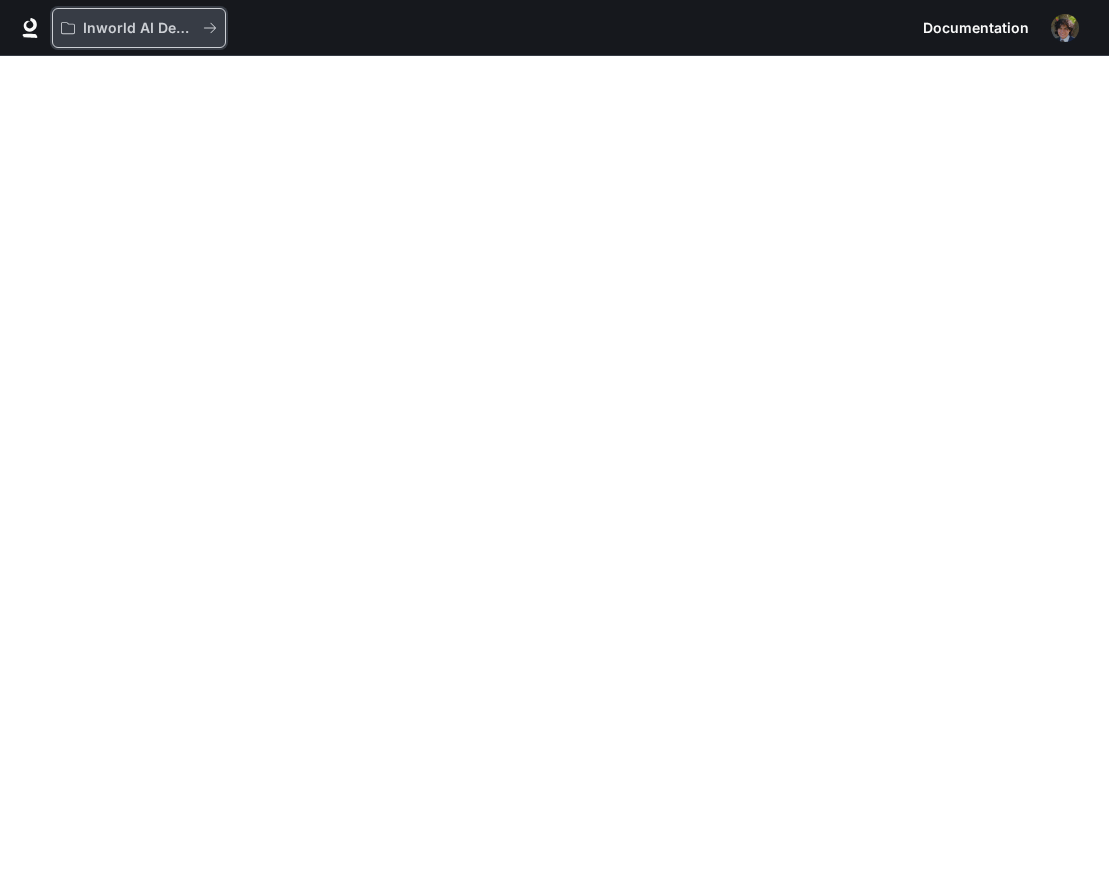 click 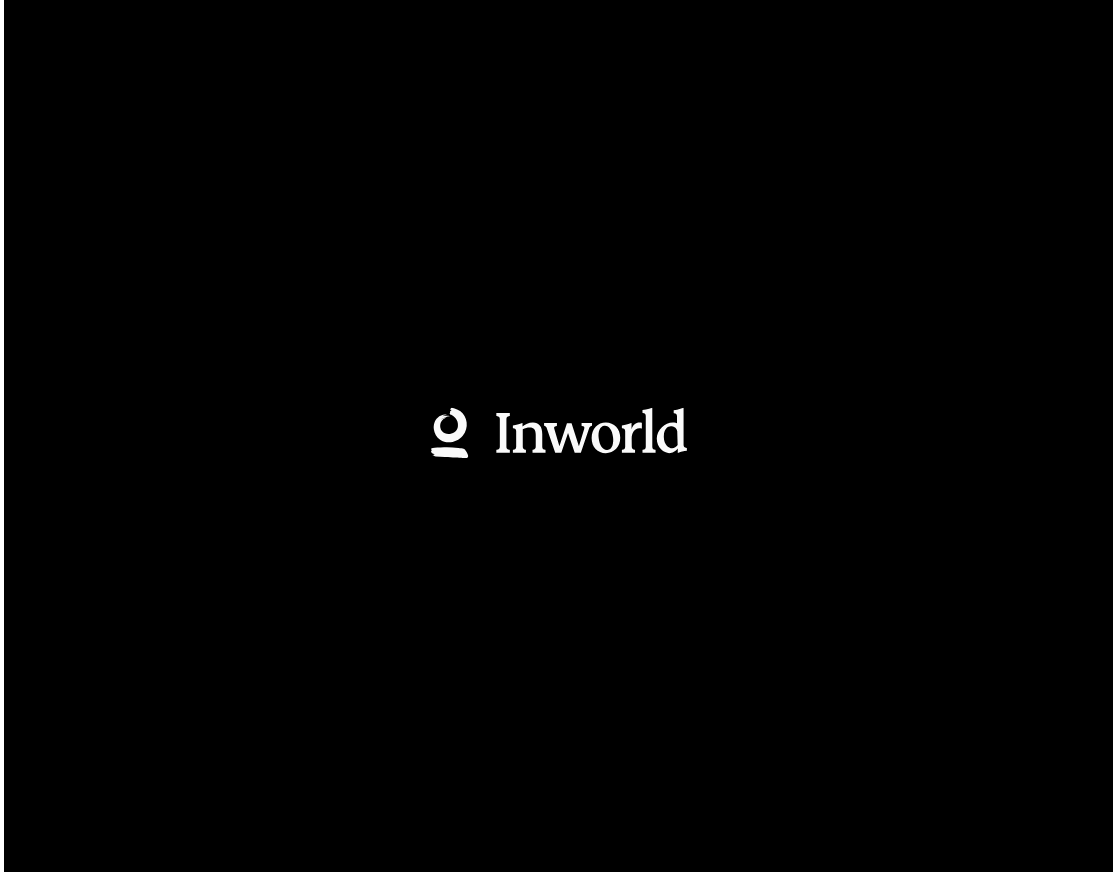scroll, scrollTop: 0, scrollLeft: 0, axis: both 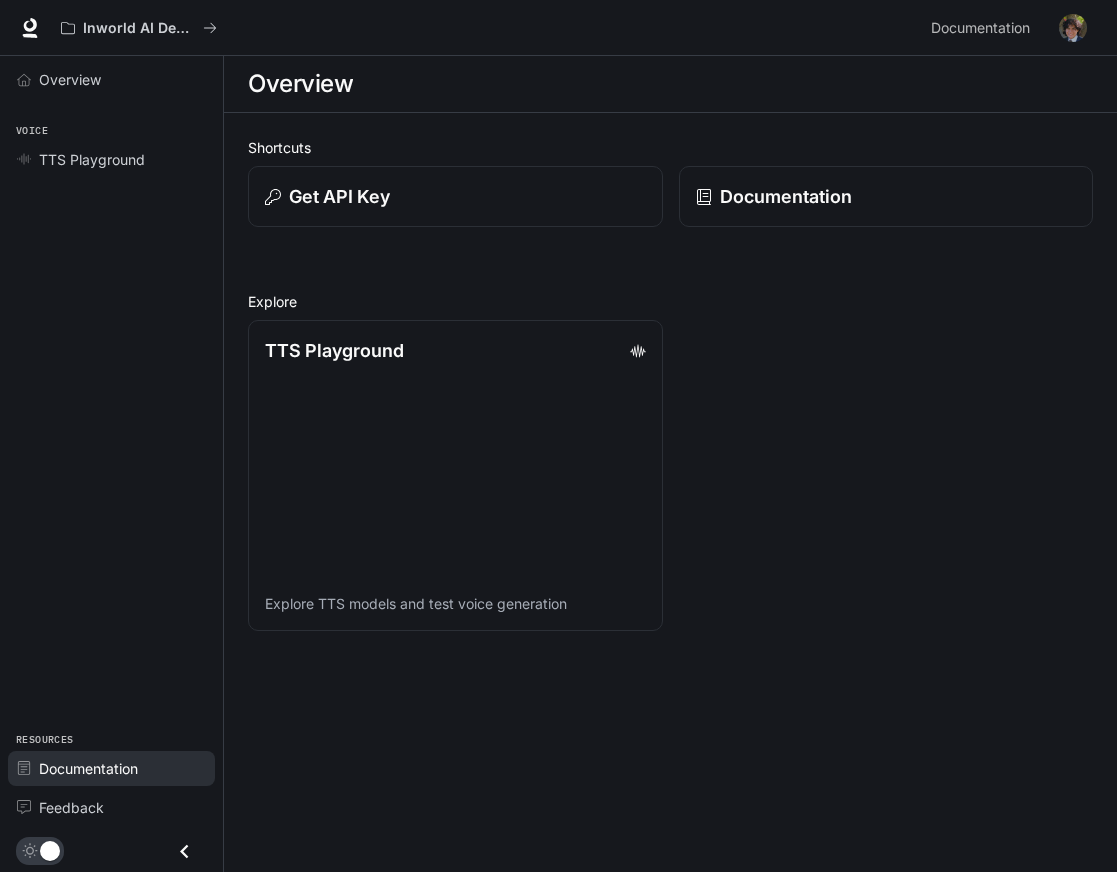 click on "Documentation" at bounding box center [88, 768] 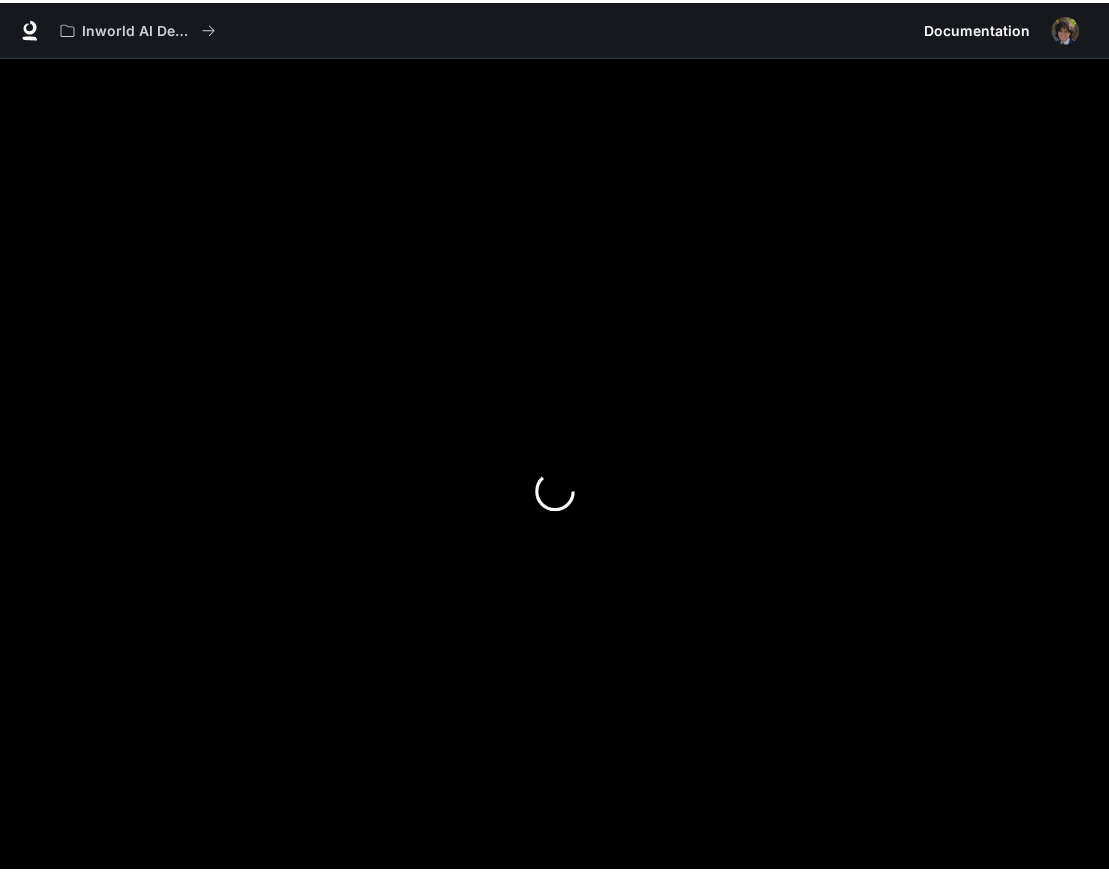 scroll, scrollTop: 0, scrollLeft: 0, axis: both 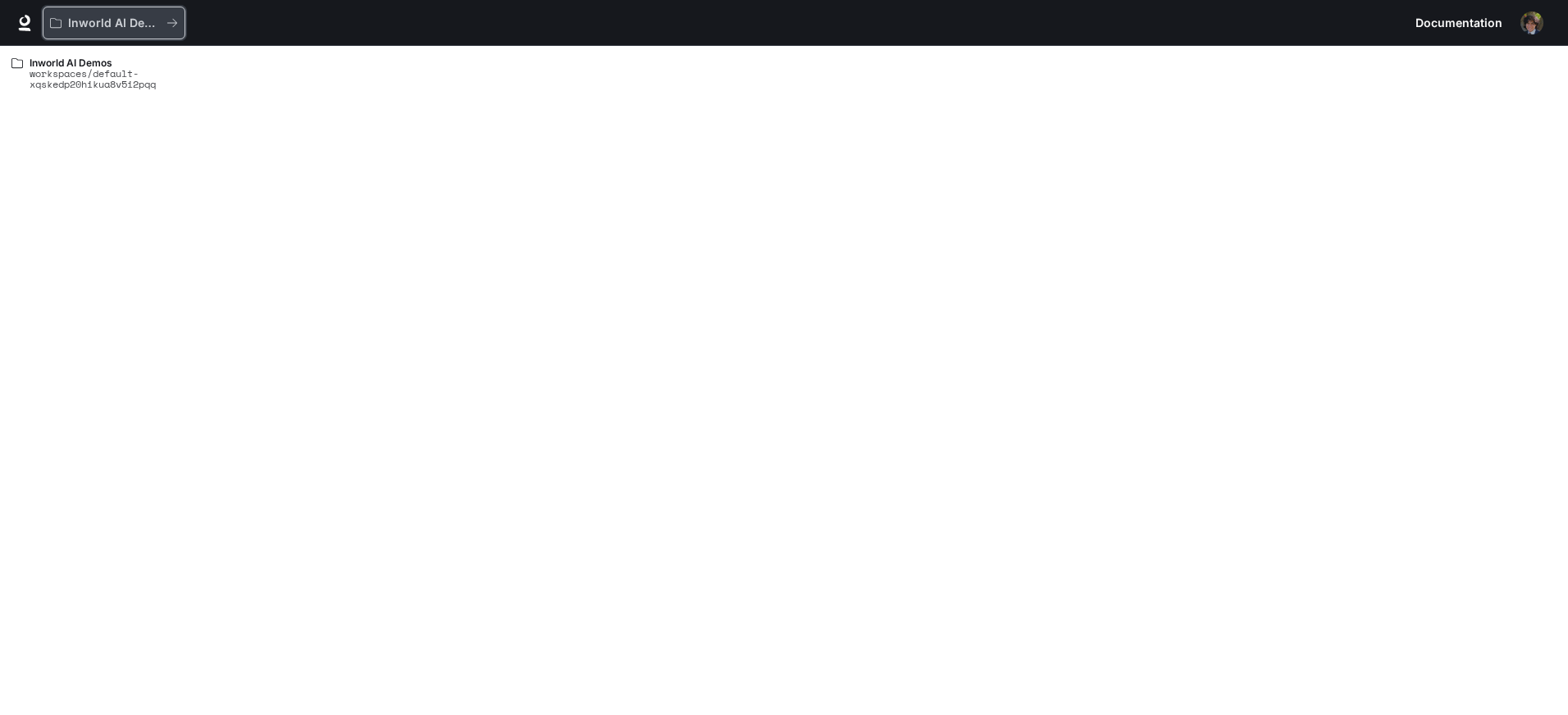 click on "Inworld AI Demos" at bounding box center (114, 23) 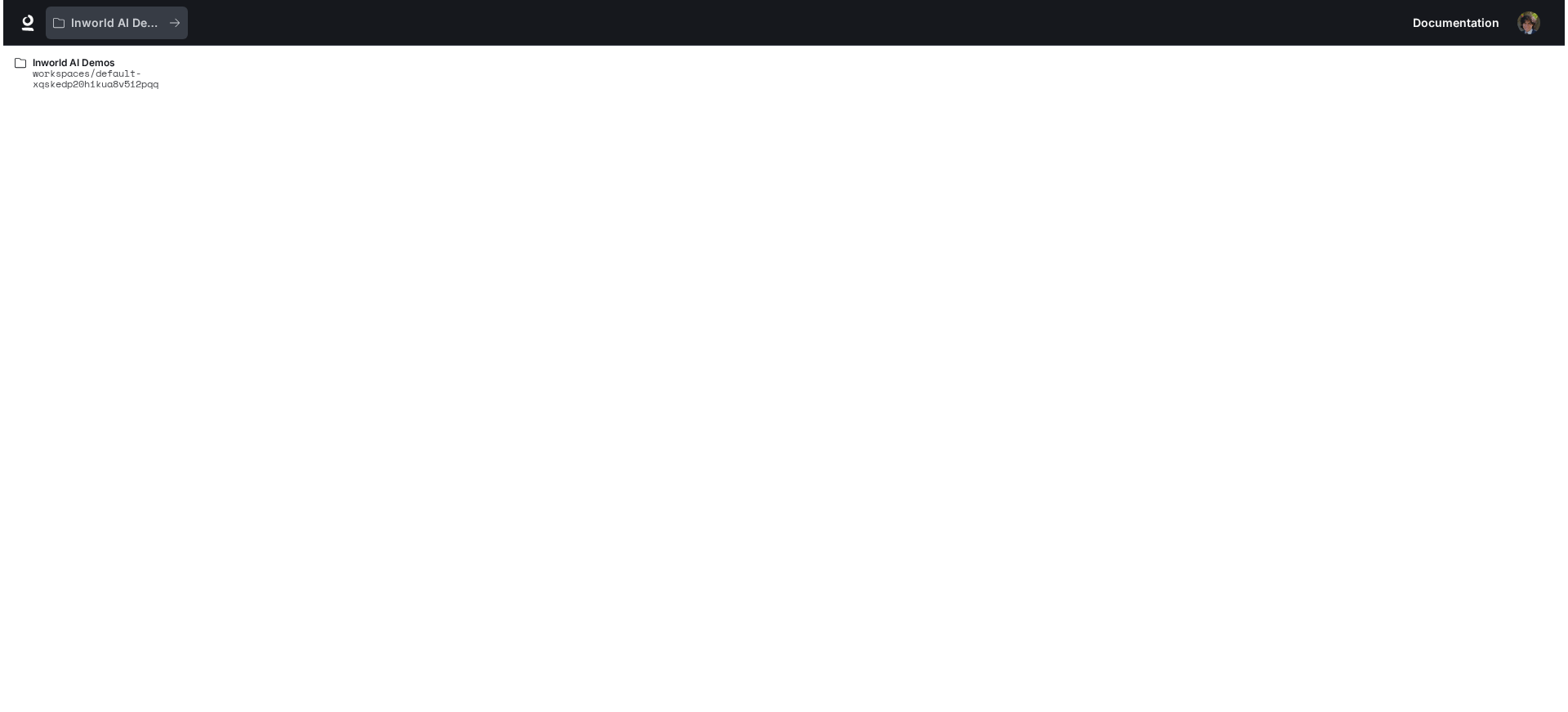 scroll, scrollTop: 0, scrollLeft: 0, axis: both 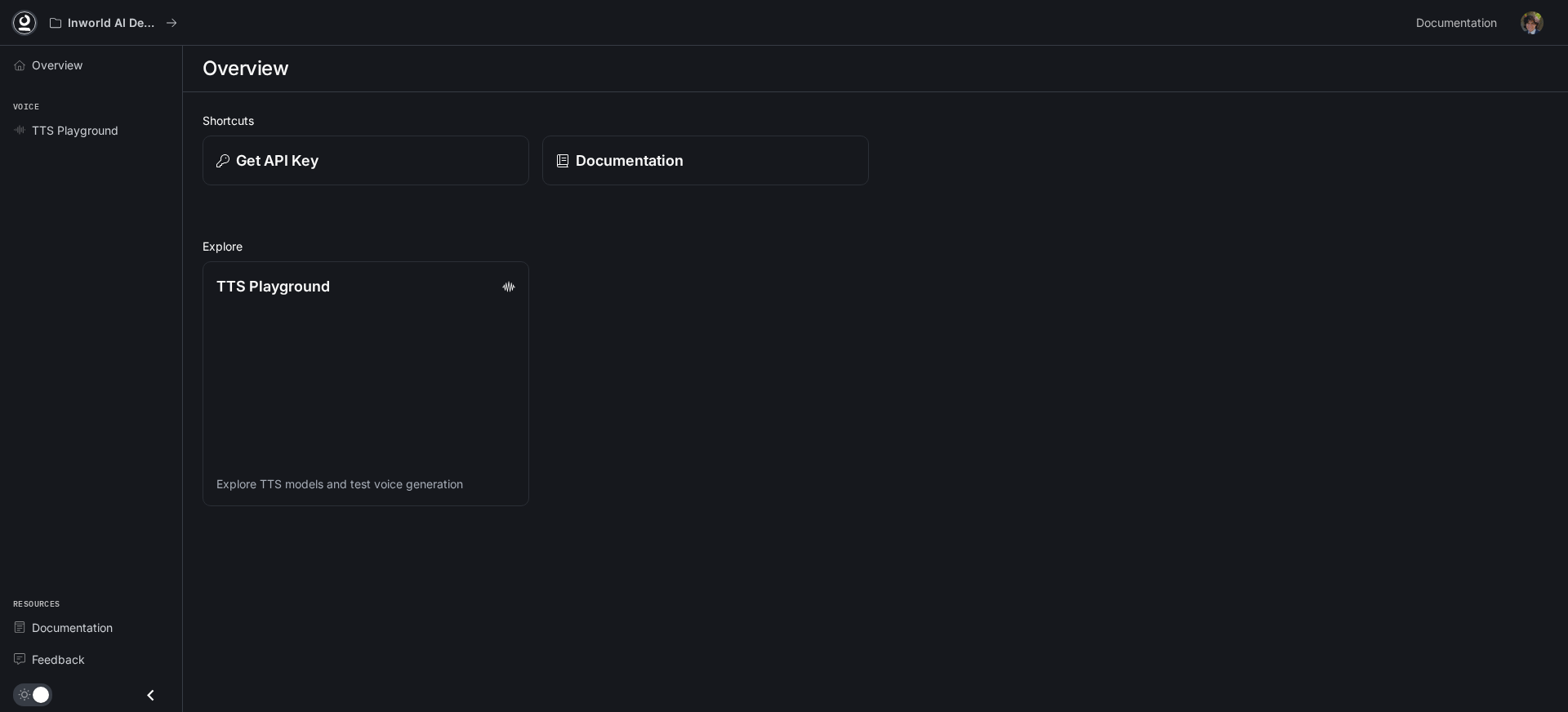 click 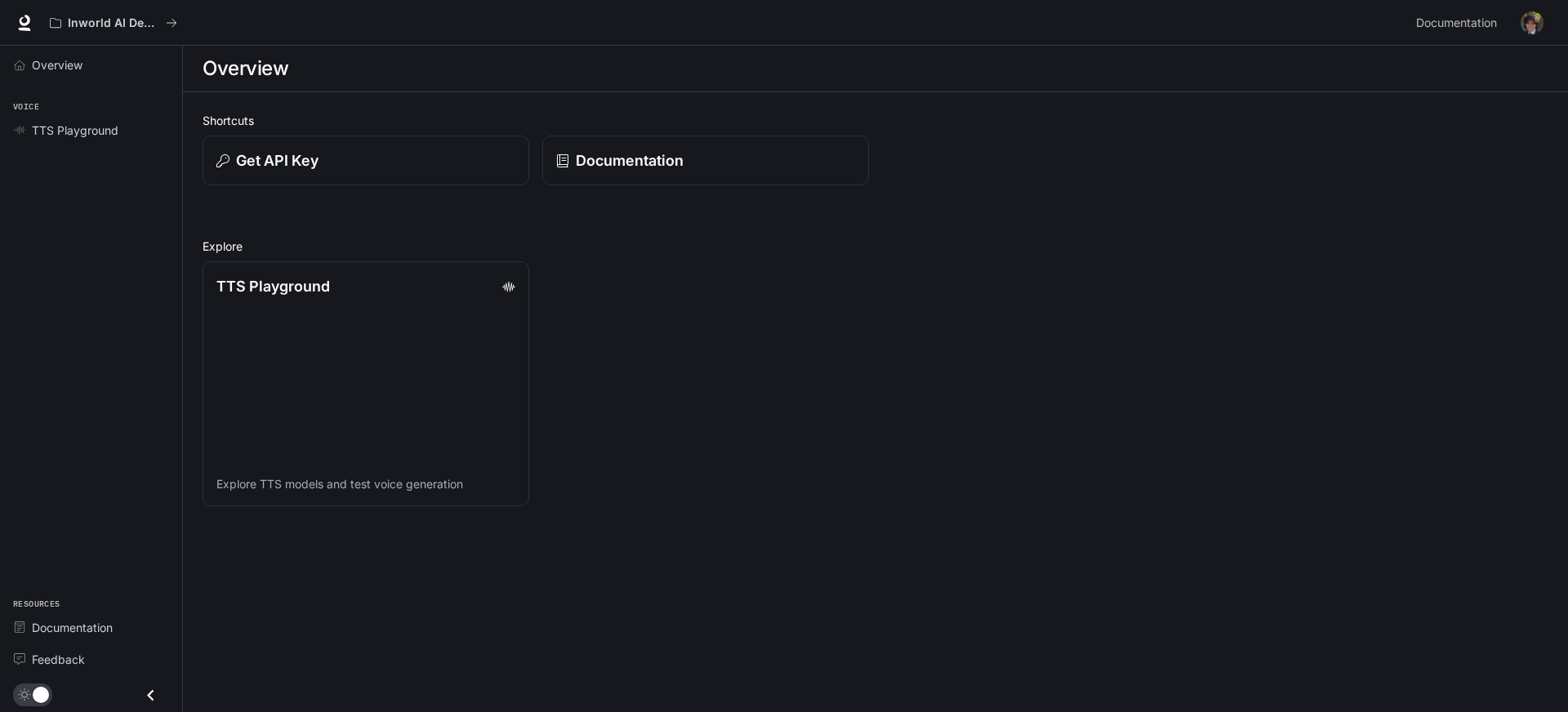 scroll, scrollTop: 0, scrollLeft: 0, axis: both 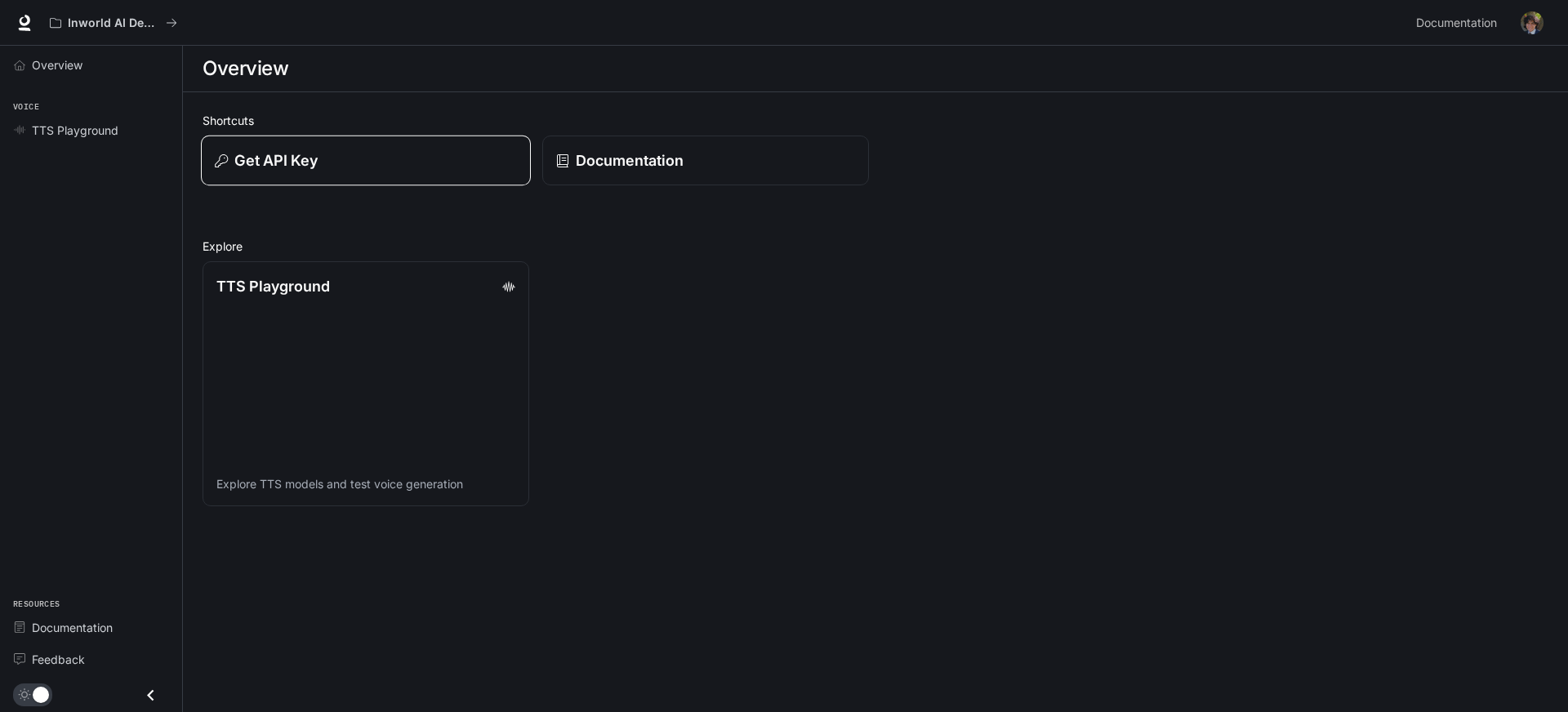 click on "Get API Key" at bounding box center (366, 160) 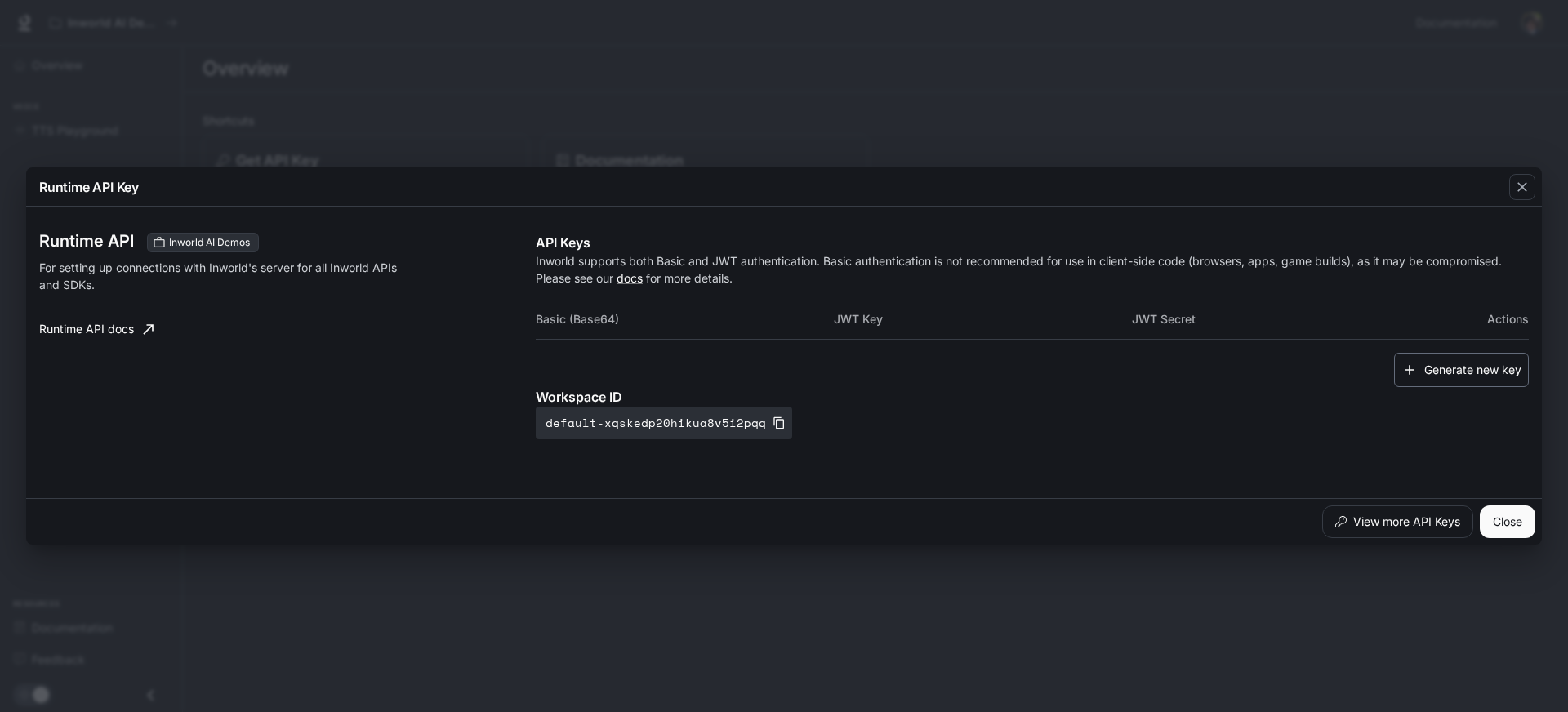 click on "Generate new key" at bounding box center [1461, 370] 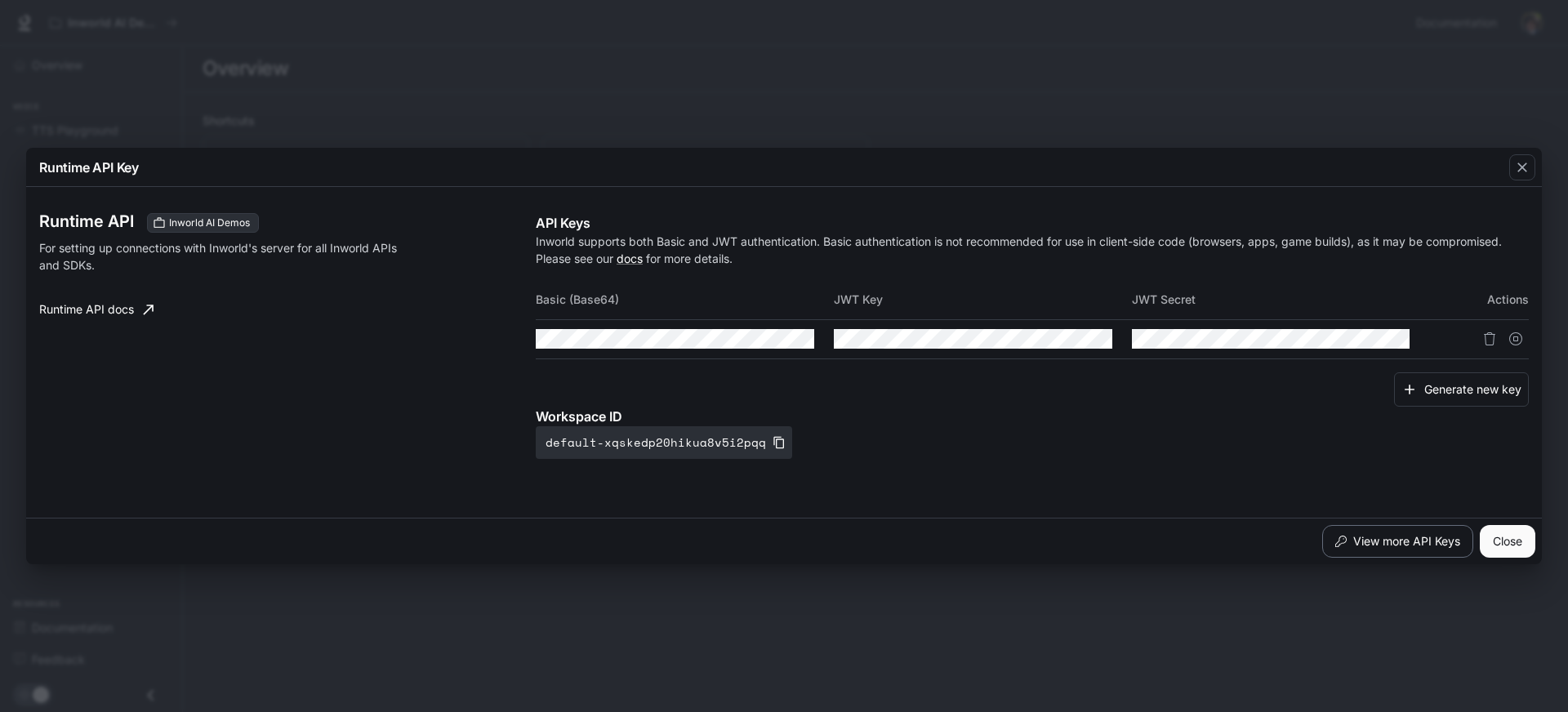 click on "View more API Keys" at bounding box center (1397, 541) 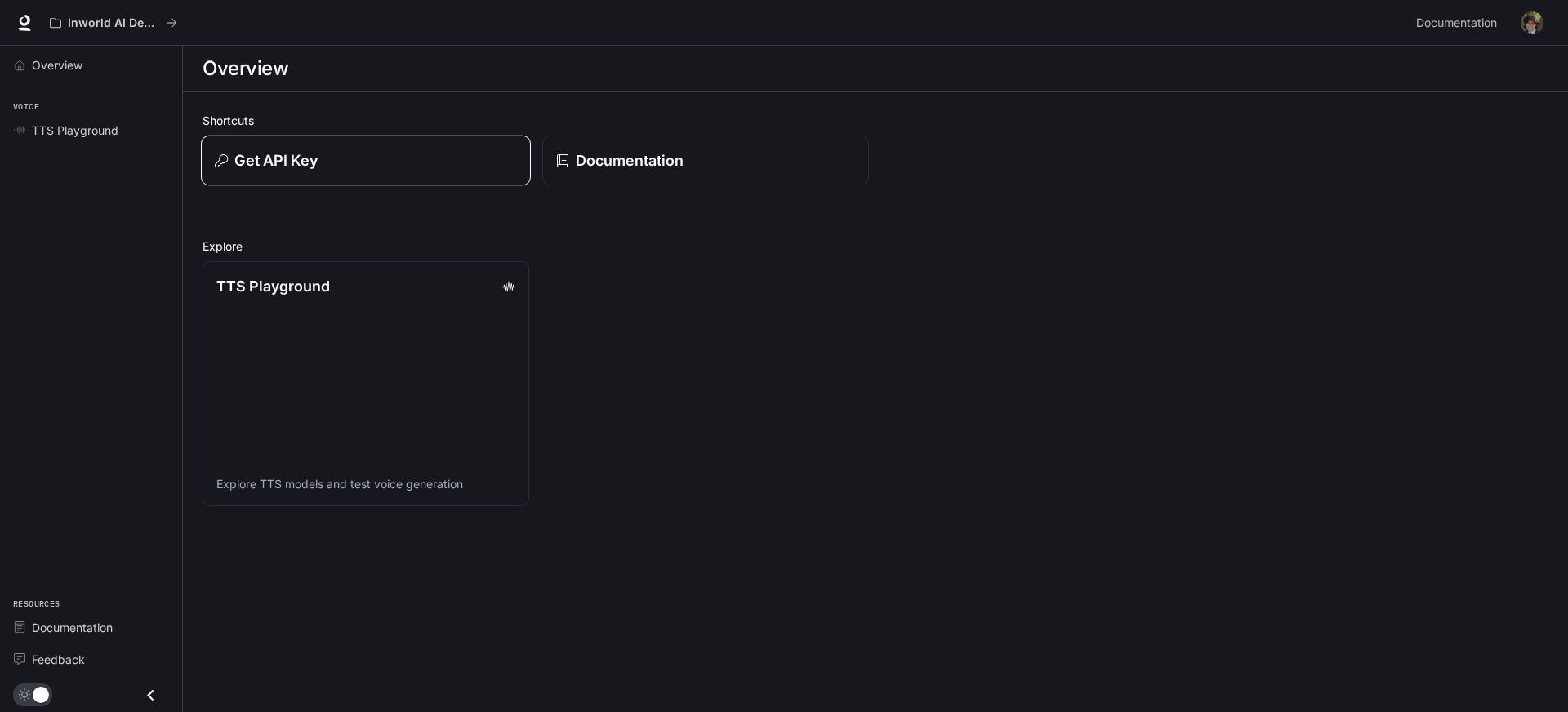 click on "Get API Key" at bounding box center [366, 161] 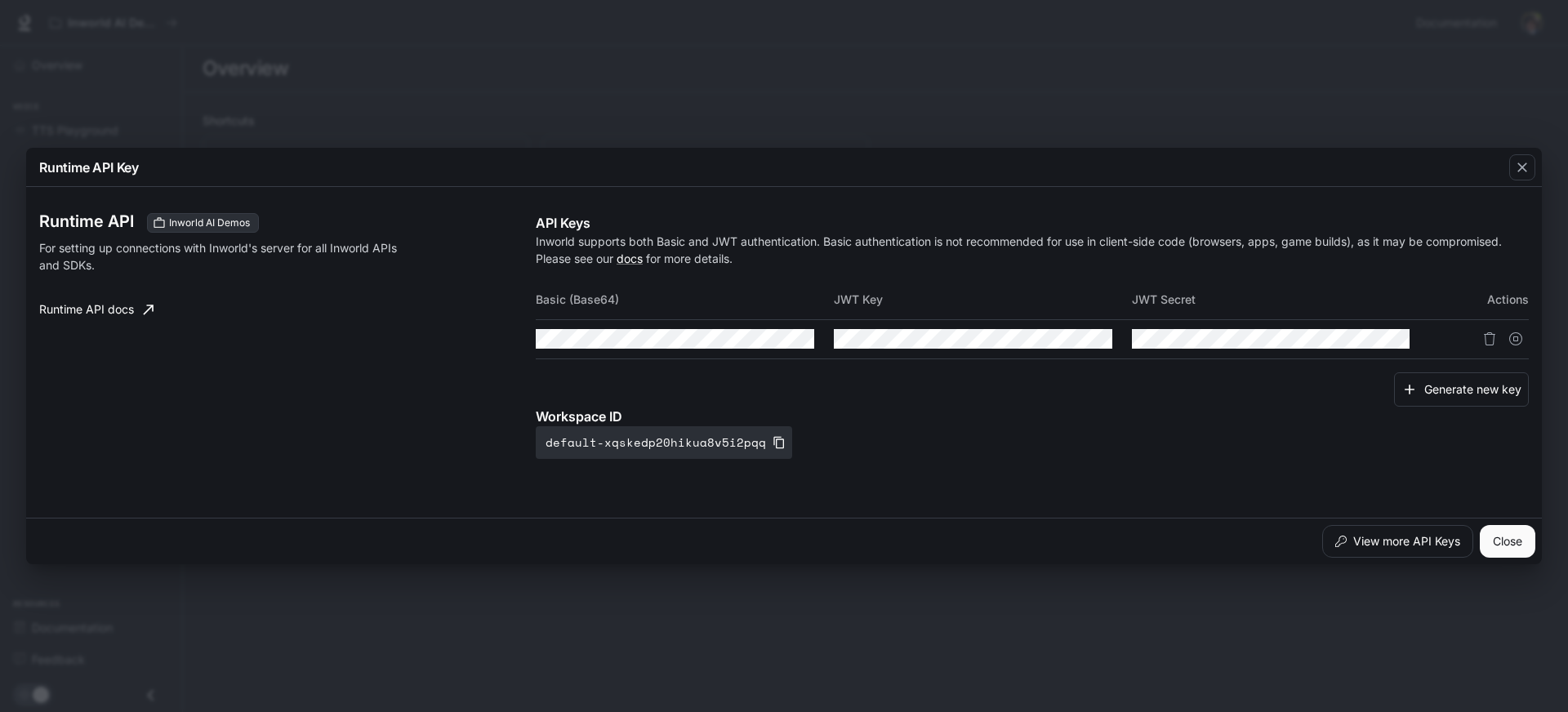 click 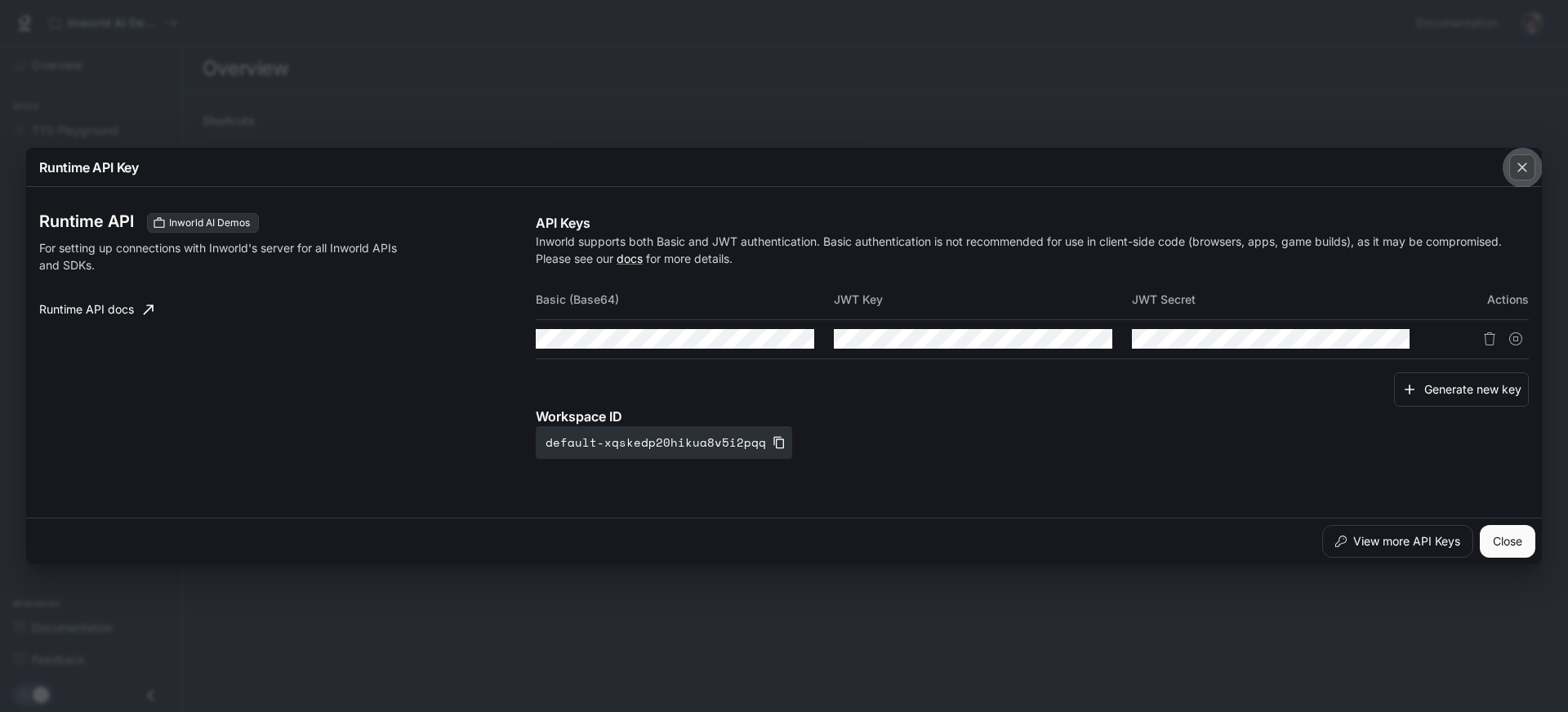 click at bounding box center [1522, 167] 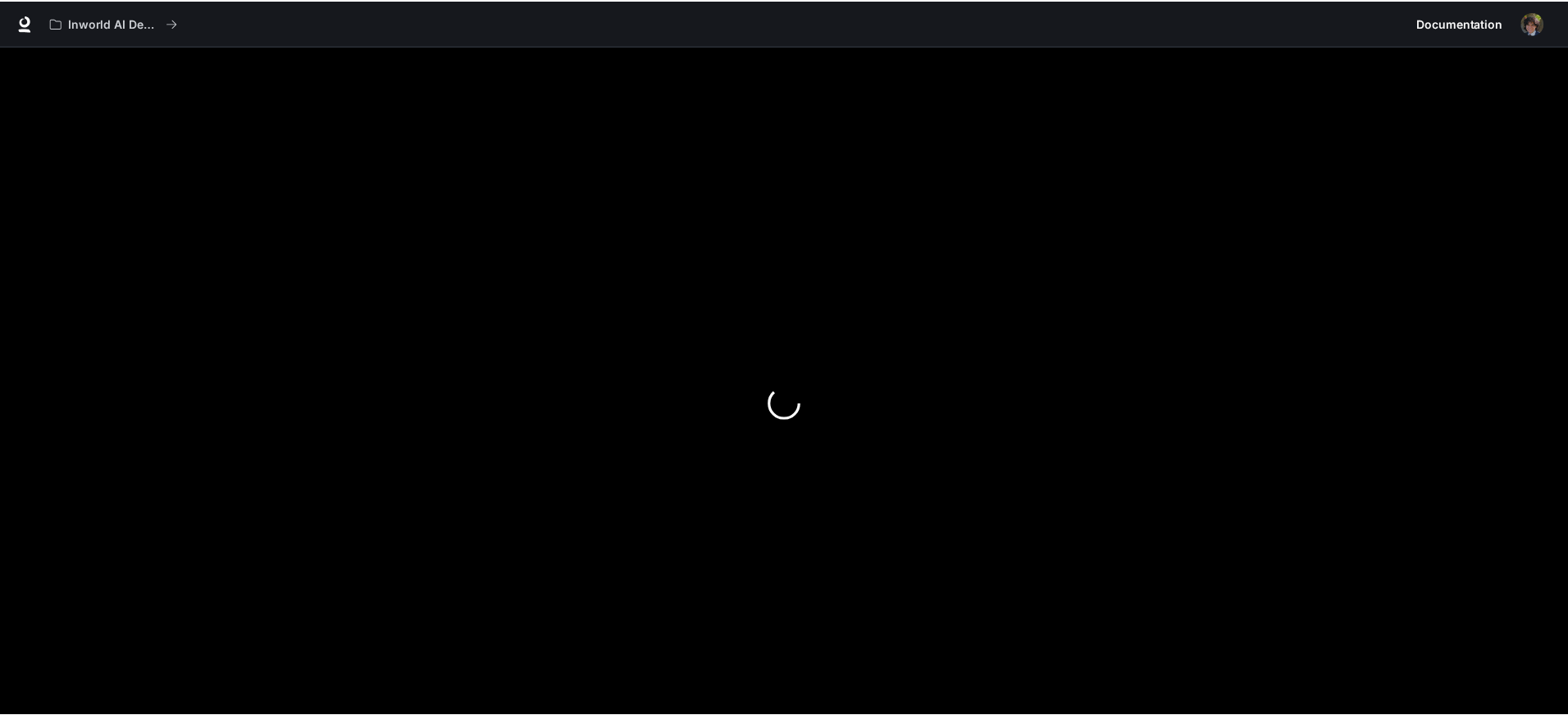 scroll, scrollTop: 0, scrollLeft: 0, axis: both 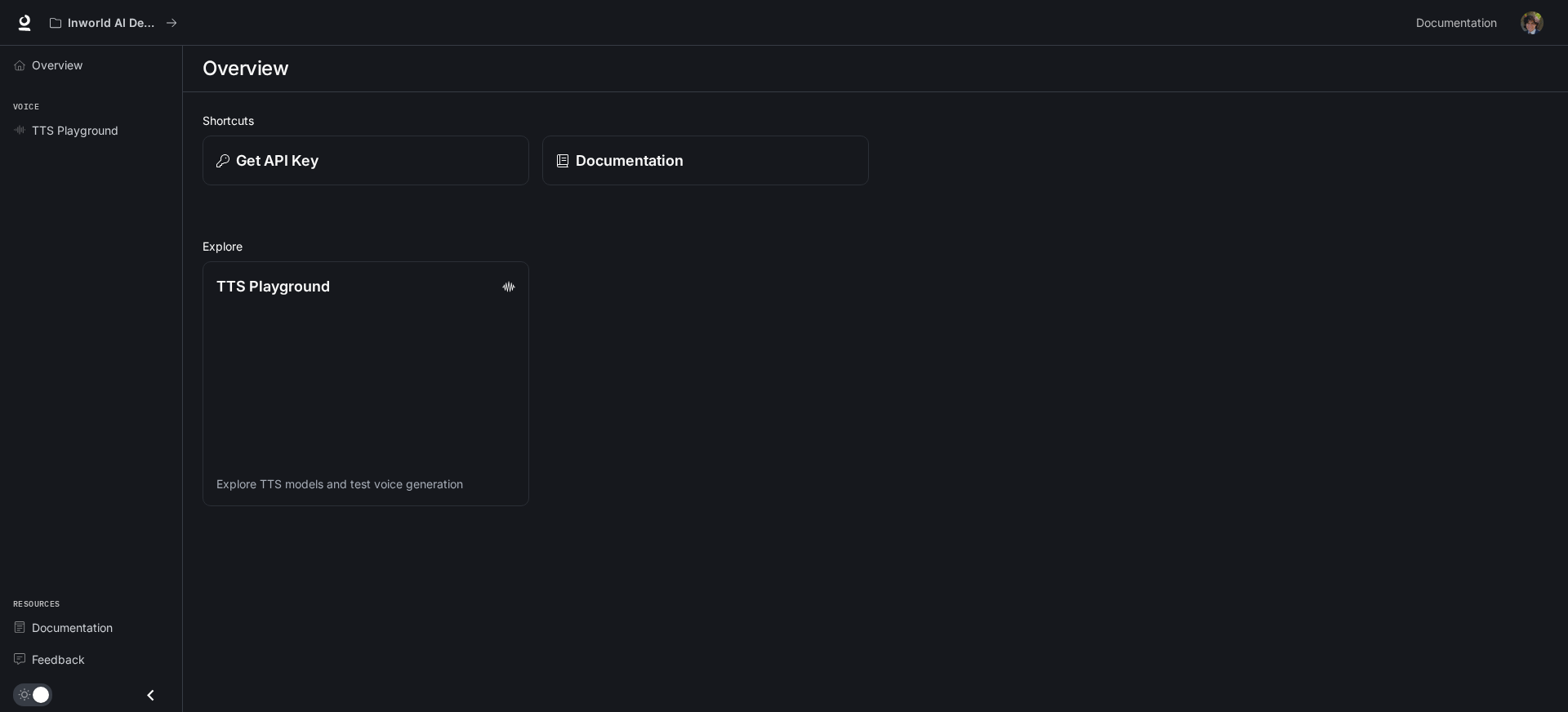 click at bounding box center (1532, 23) 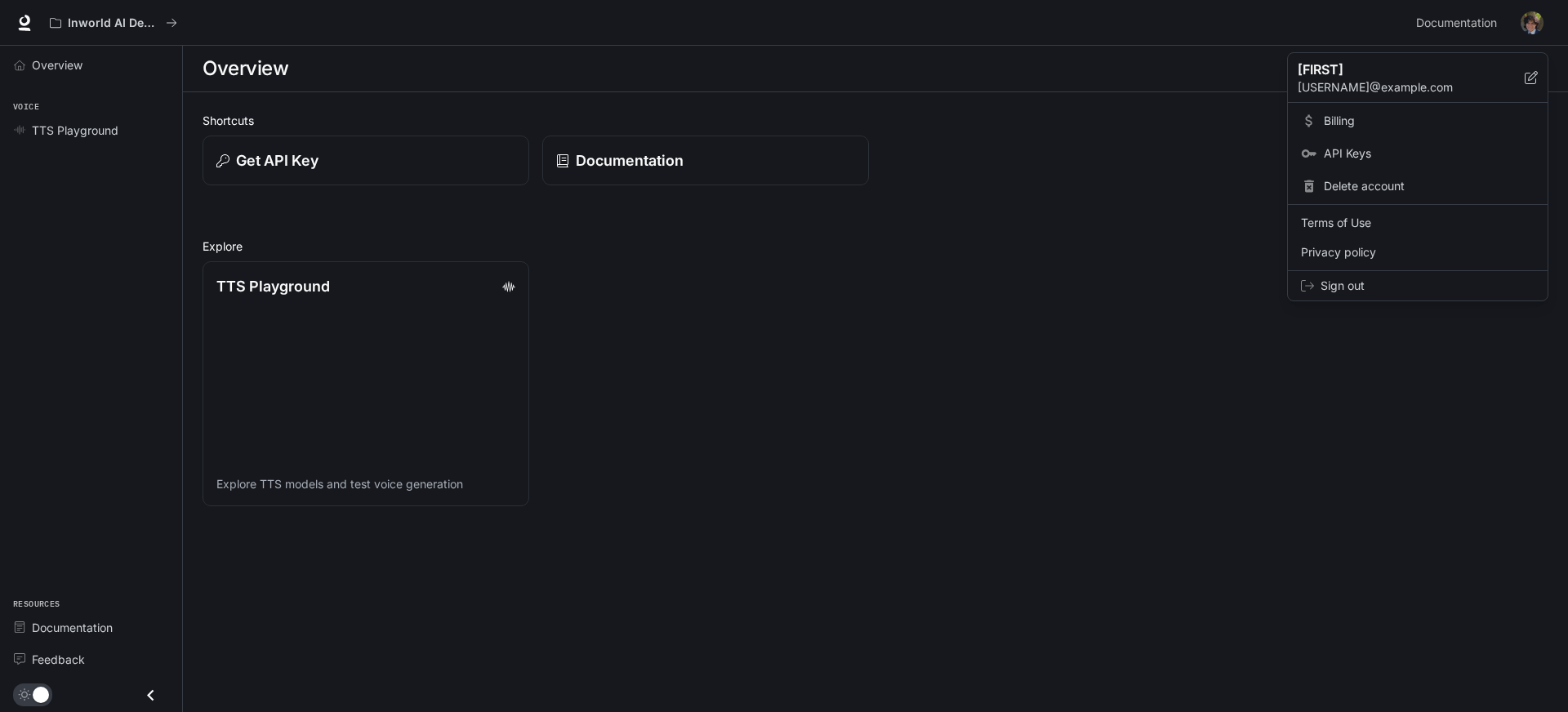 click on "Billing" at bounding box center [1429, 121] 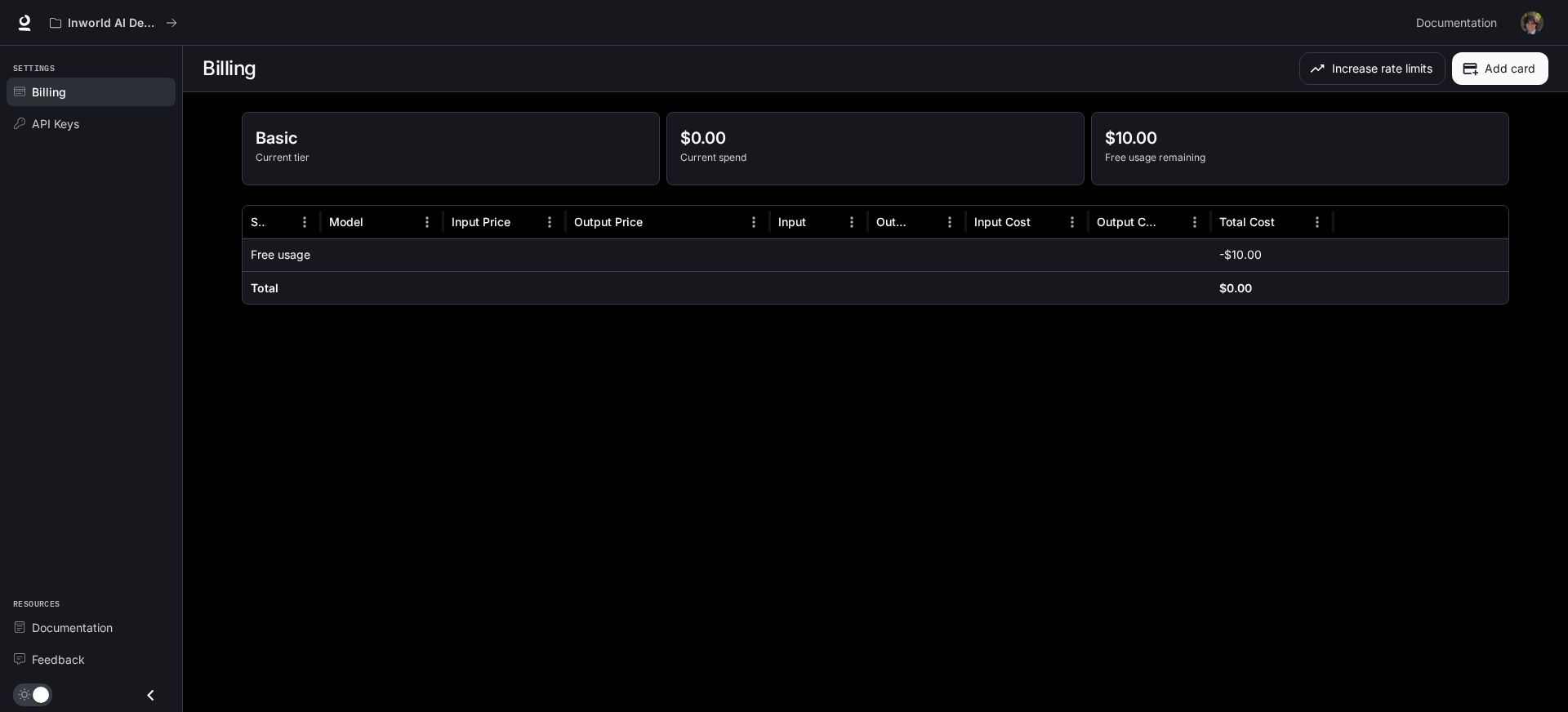 click at bounding box center [1532, 23] 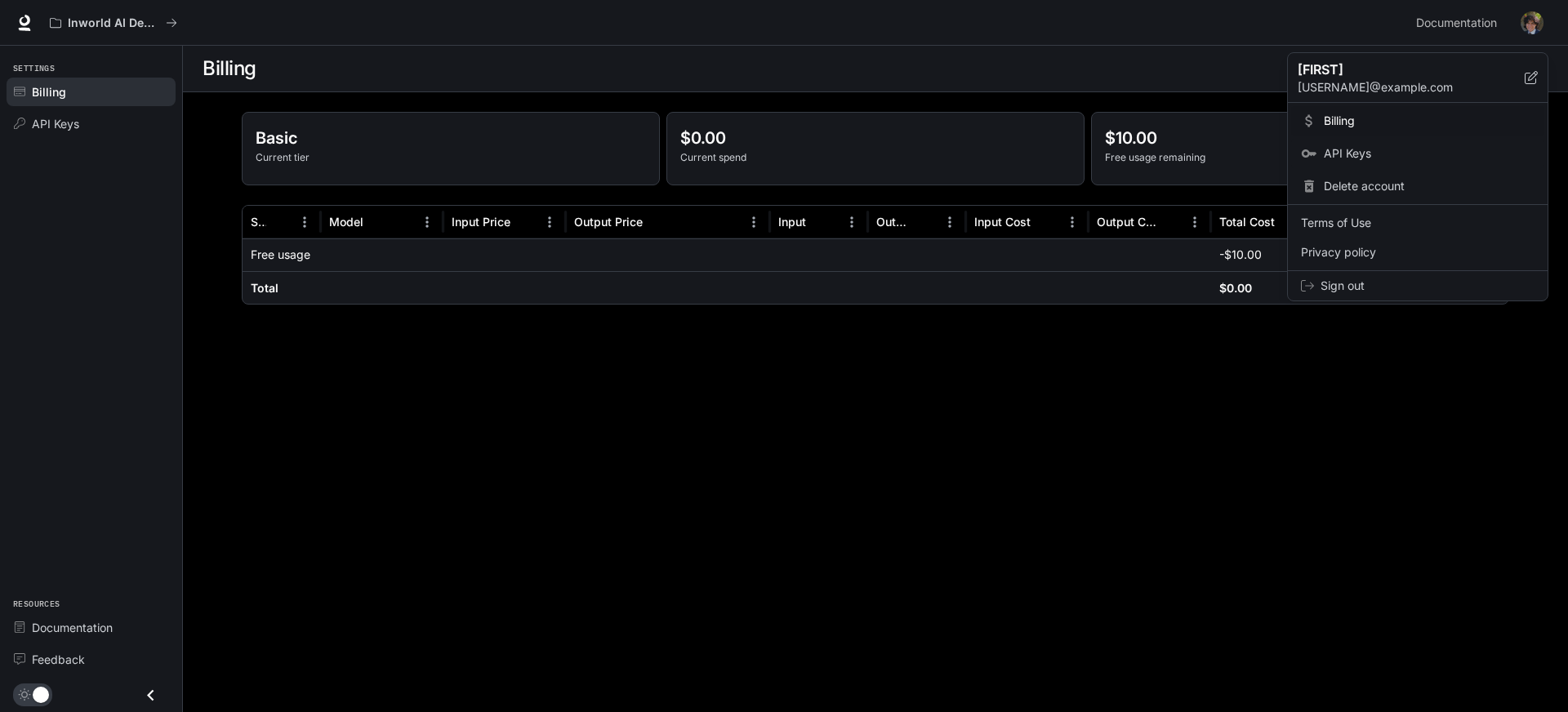 click on "API Keys" at bounding box center (1429, 154) 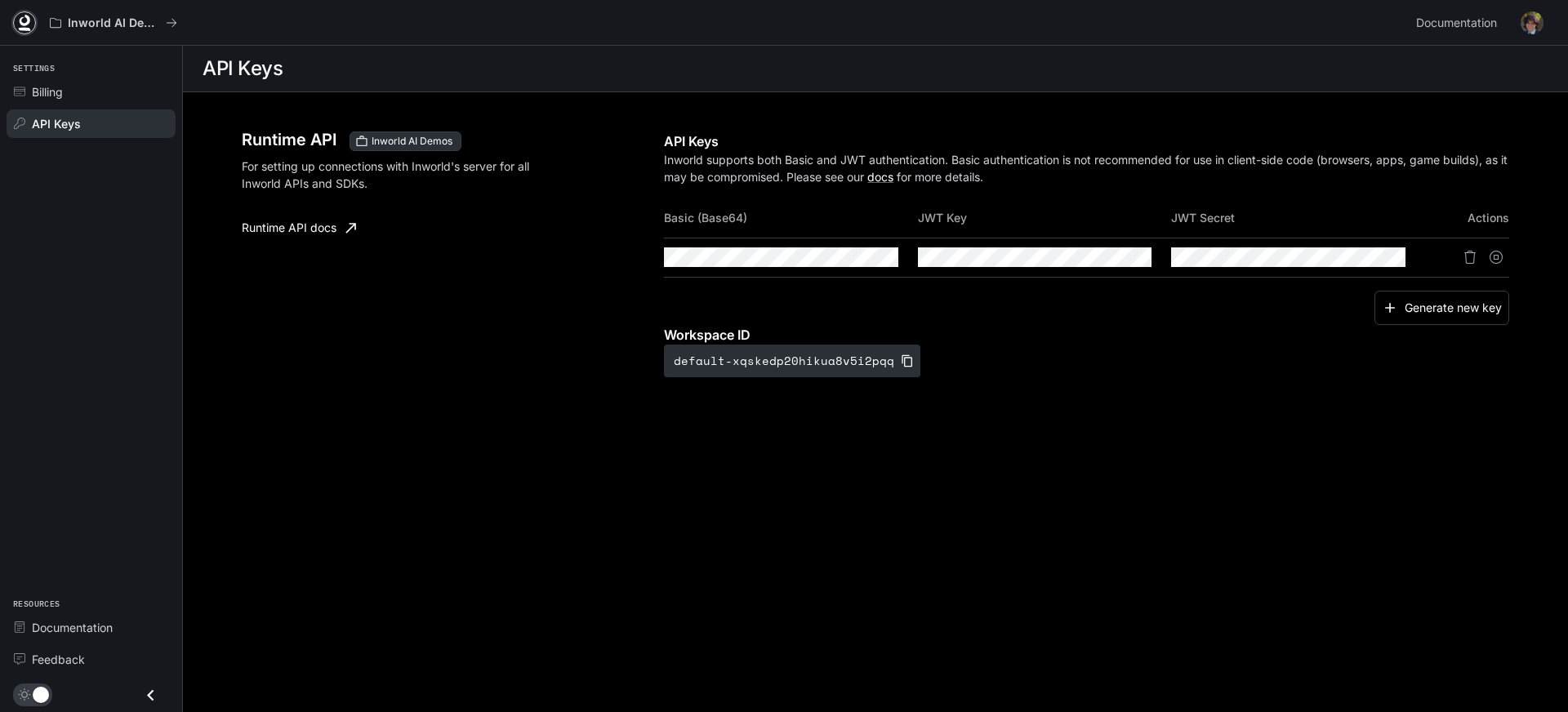 click 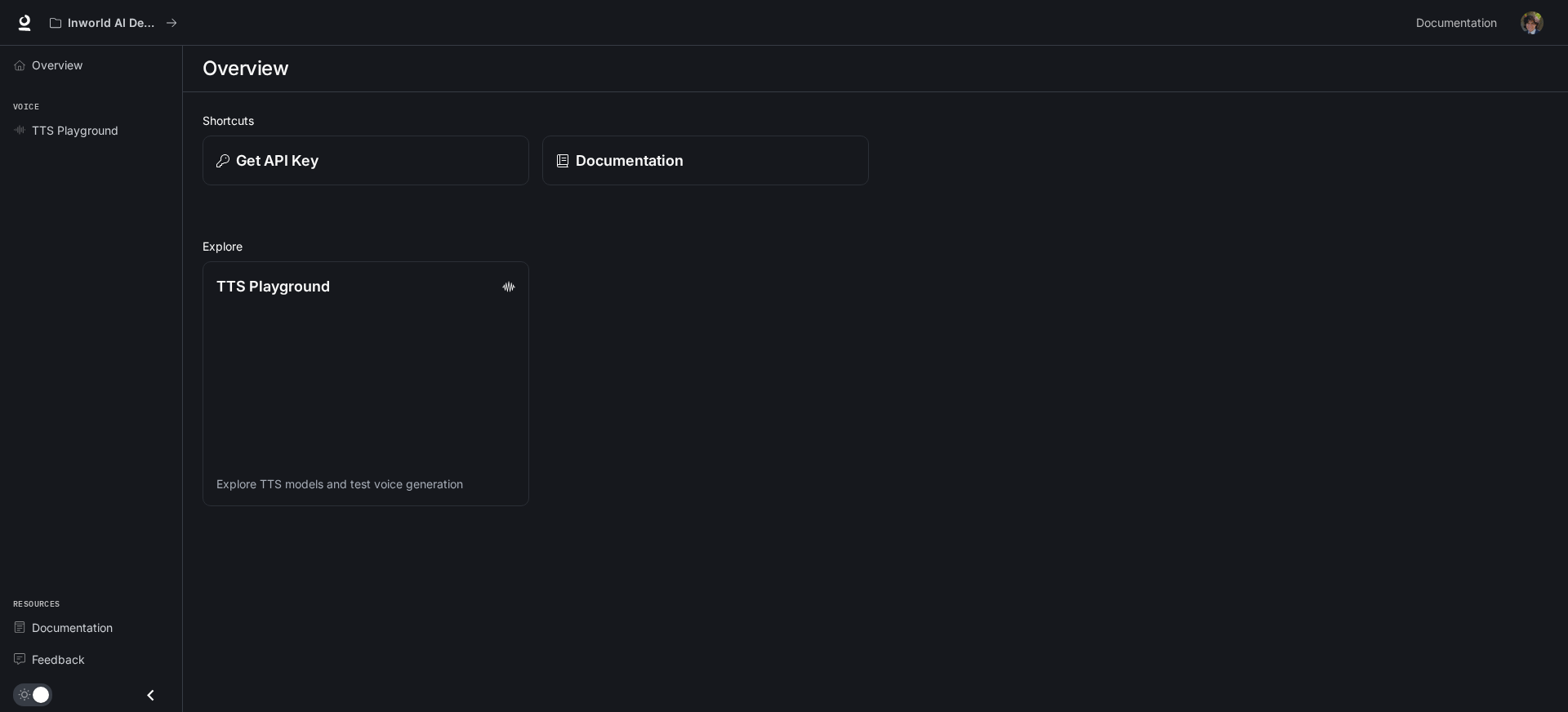 scroll, scrollTop: 0, scrollLeft: 0, axis: both 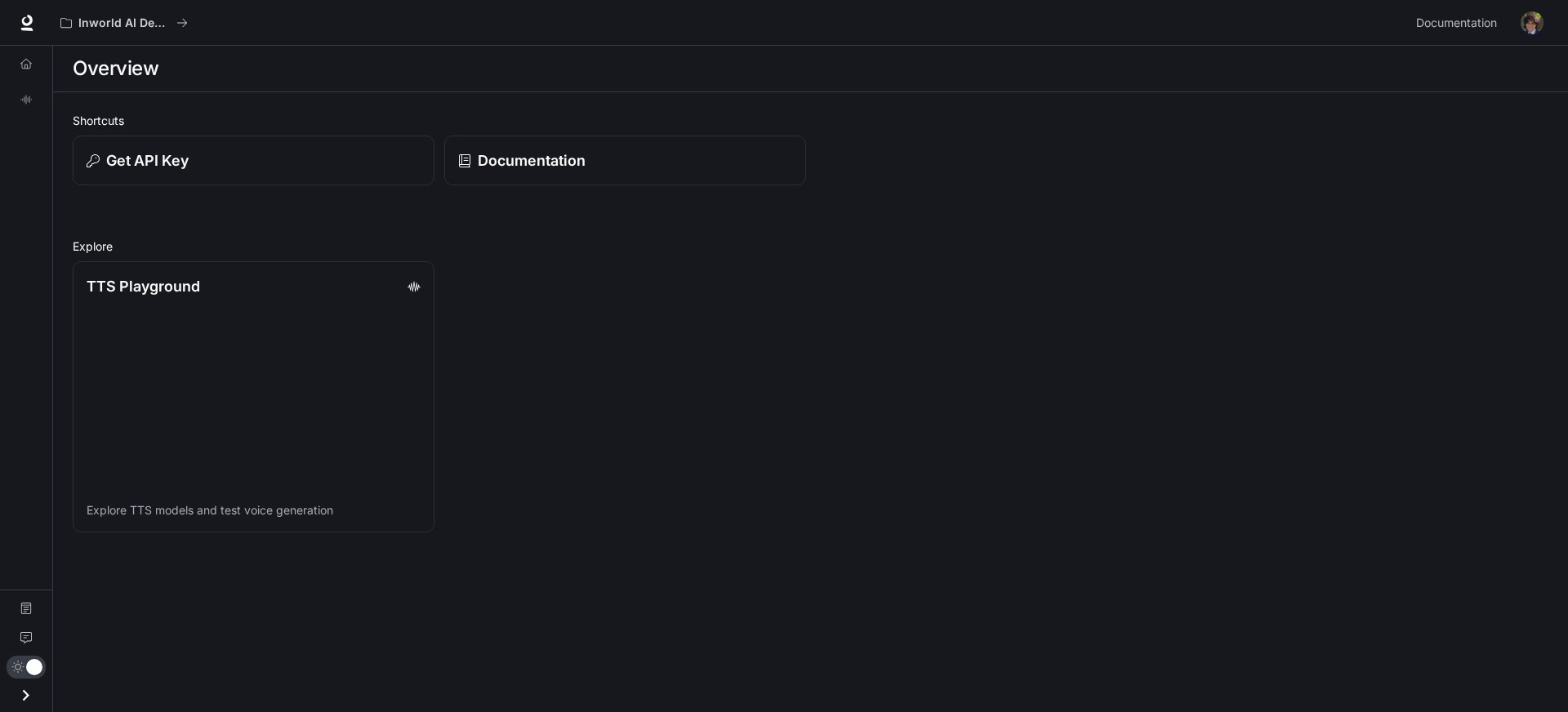 click on "Overview TTS Playground Documentation Feedback" at bounding box center [26, 379] 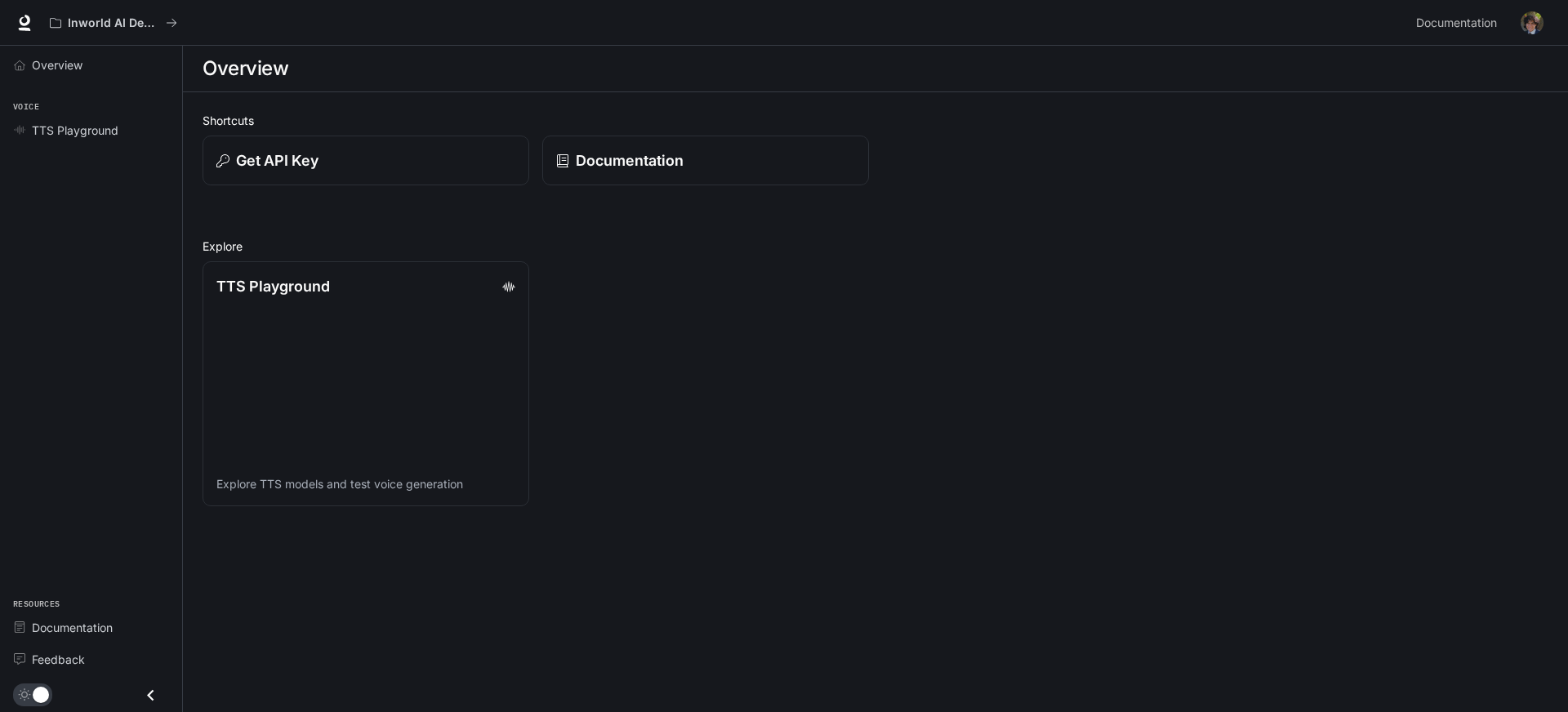 click 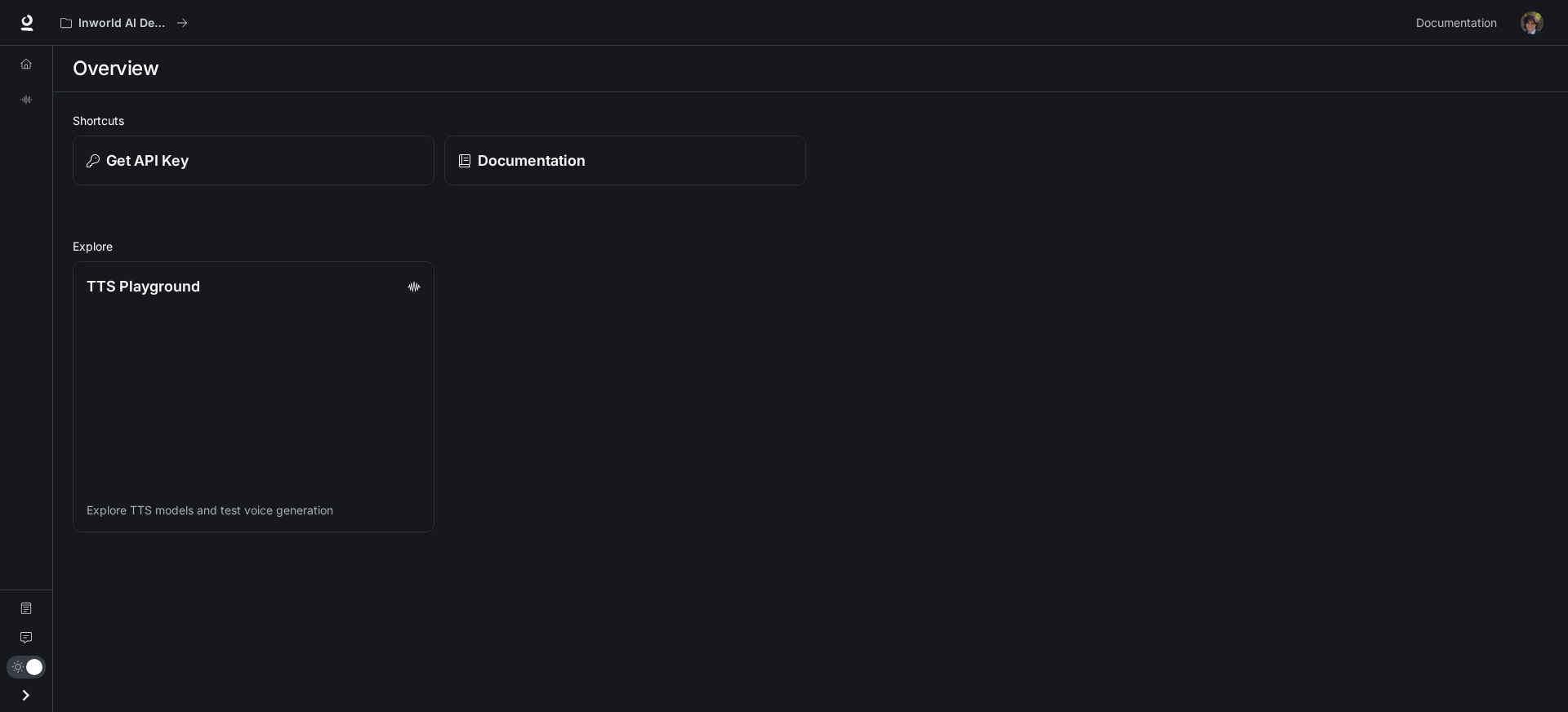 click at bounding box center (25, 695) 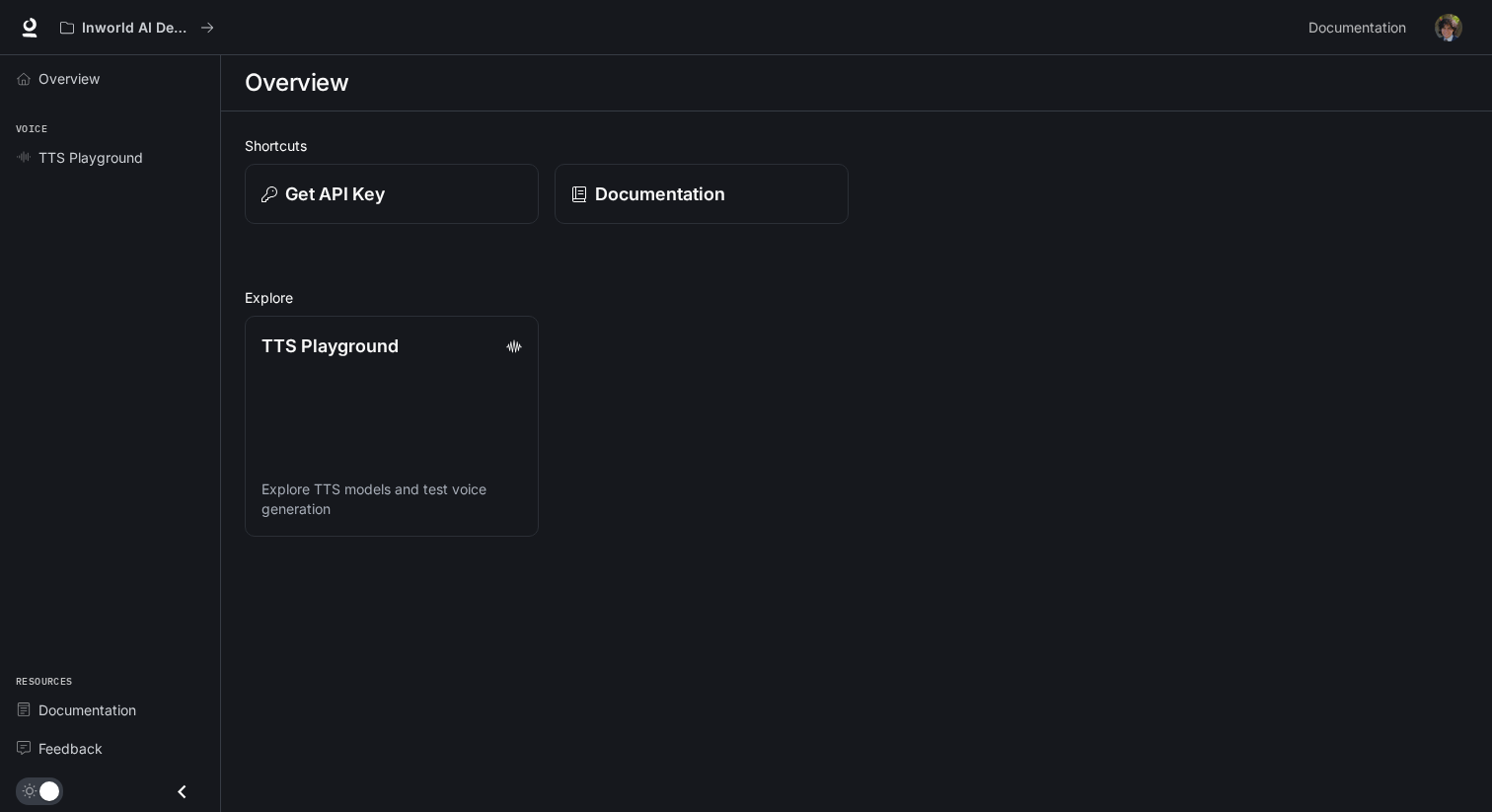 scroll, scrollTop: 0, scrollLeft: 0, axis: both 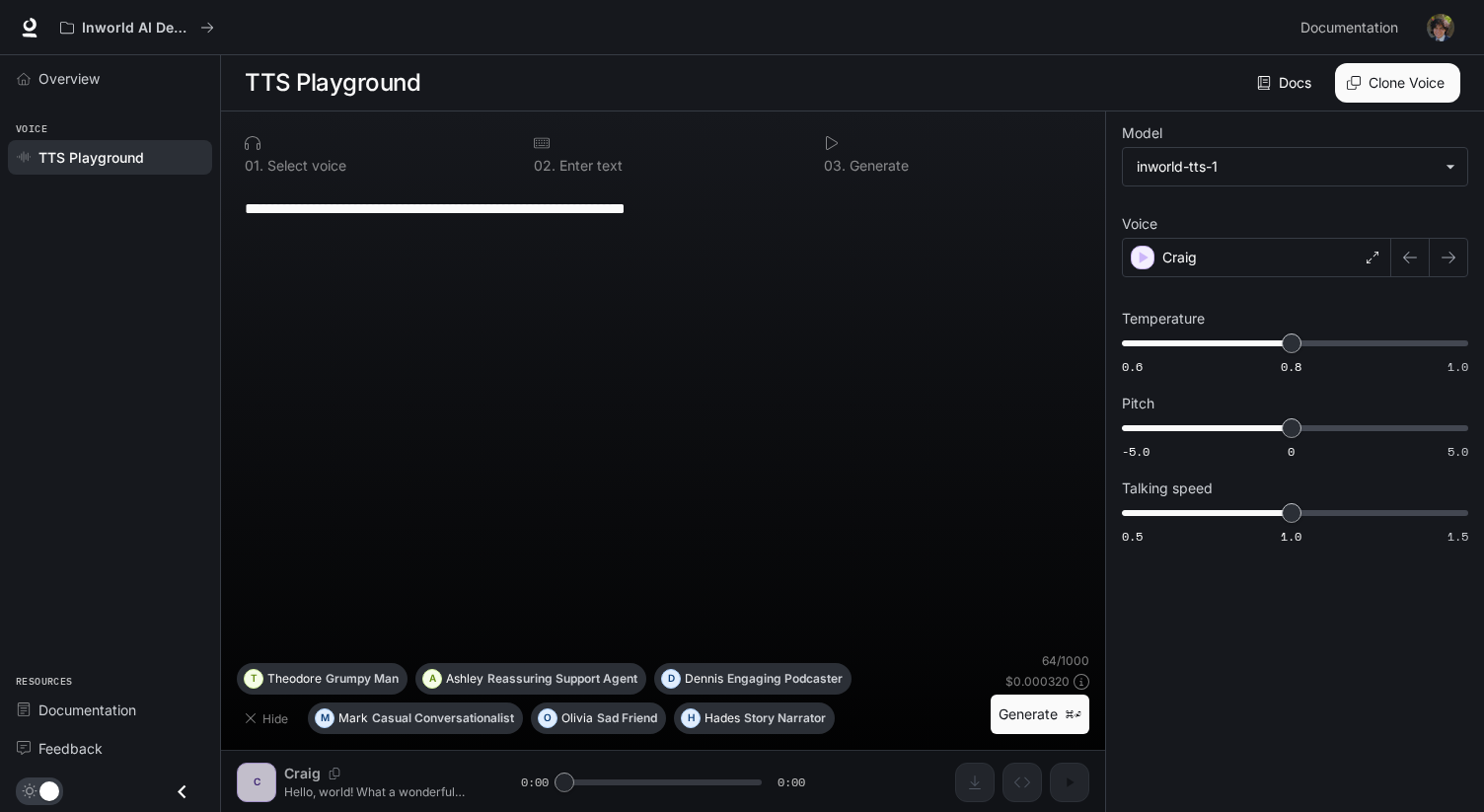 click on "**********" at bounding box center [663, 462] 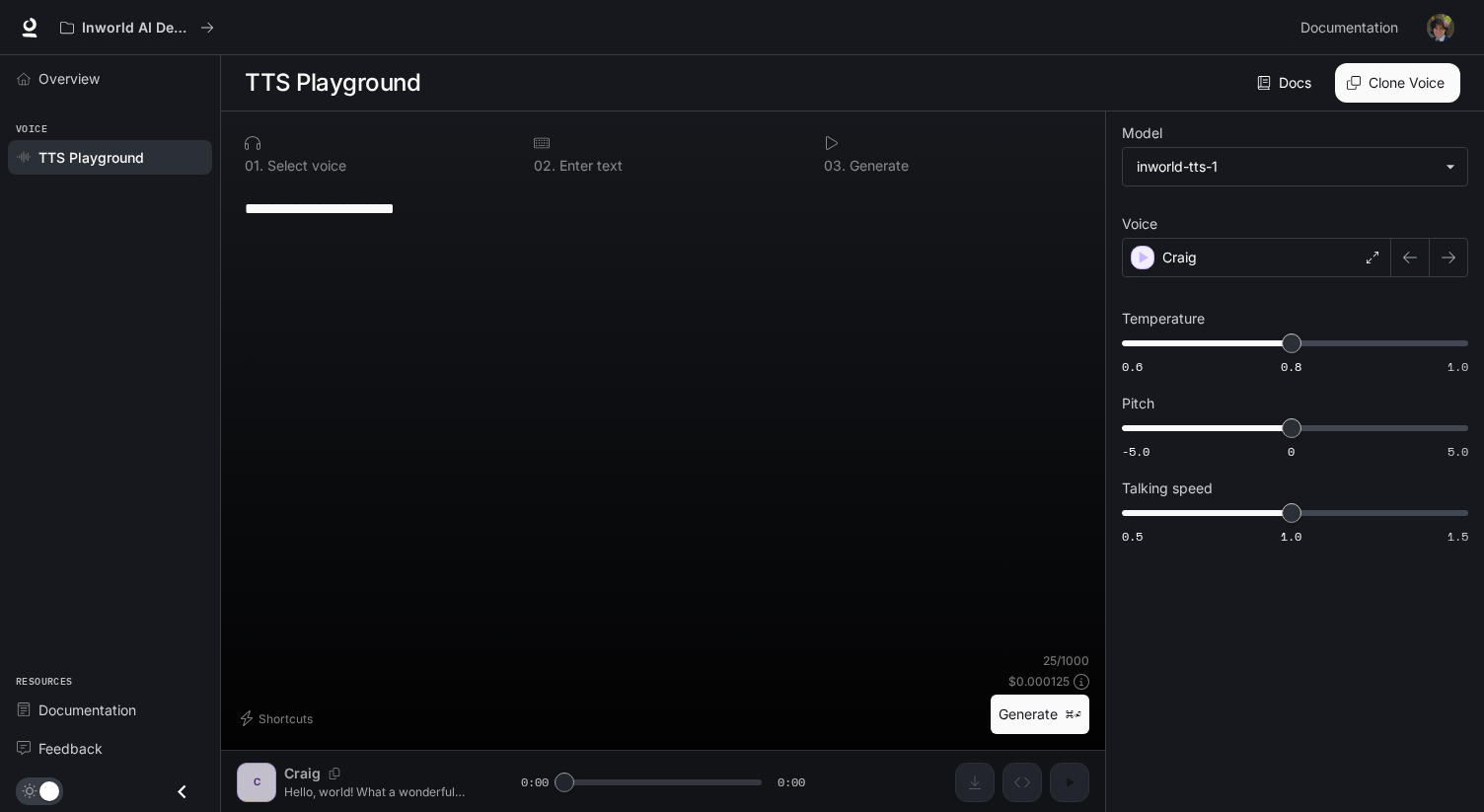 type on "**********" 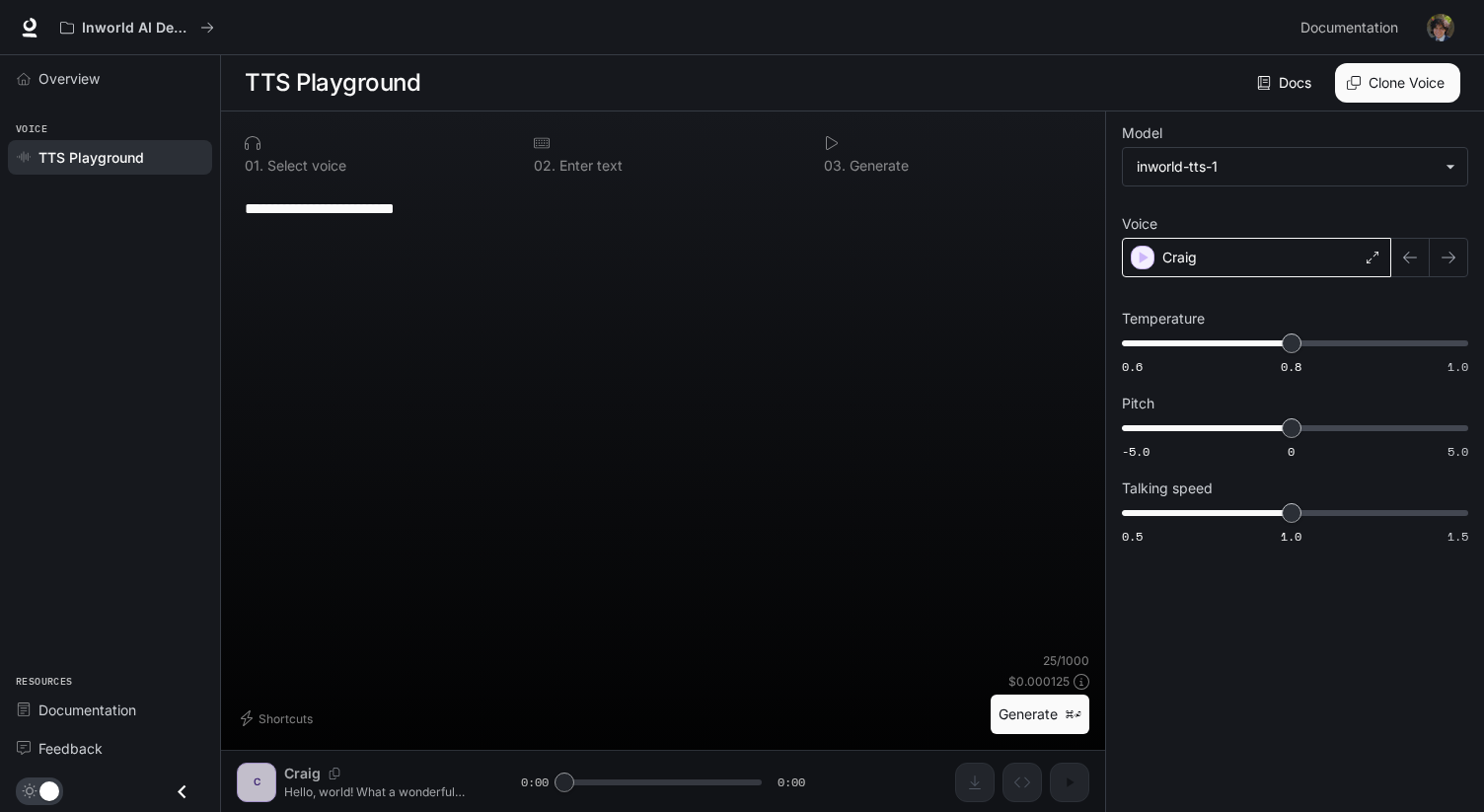 click on "Craig" at bounding box center [1256, 258] 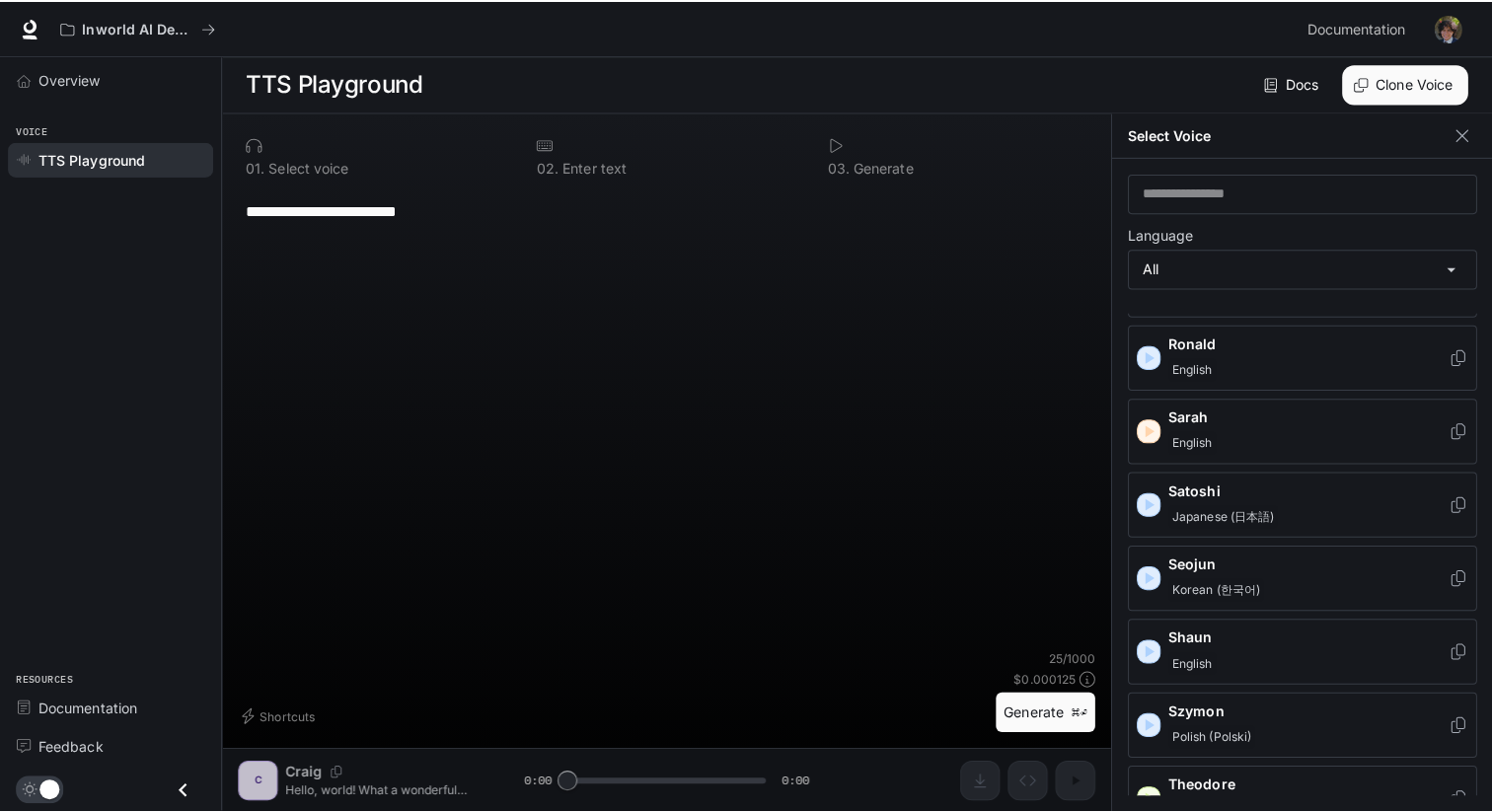scroll, scrollTop: 2652, scrollLeft: 0, axis: vertical 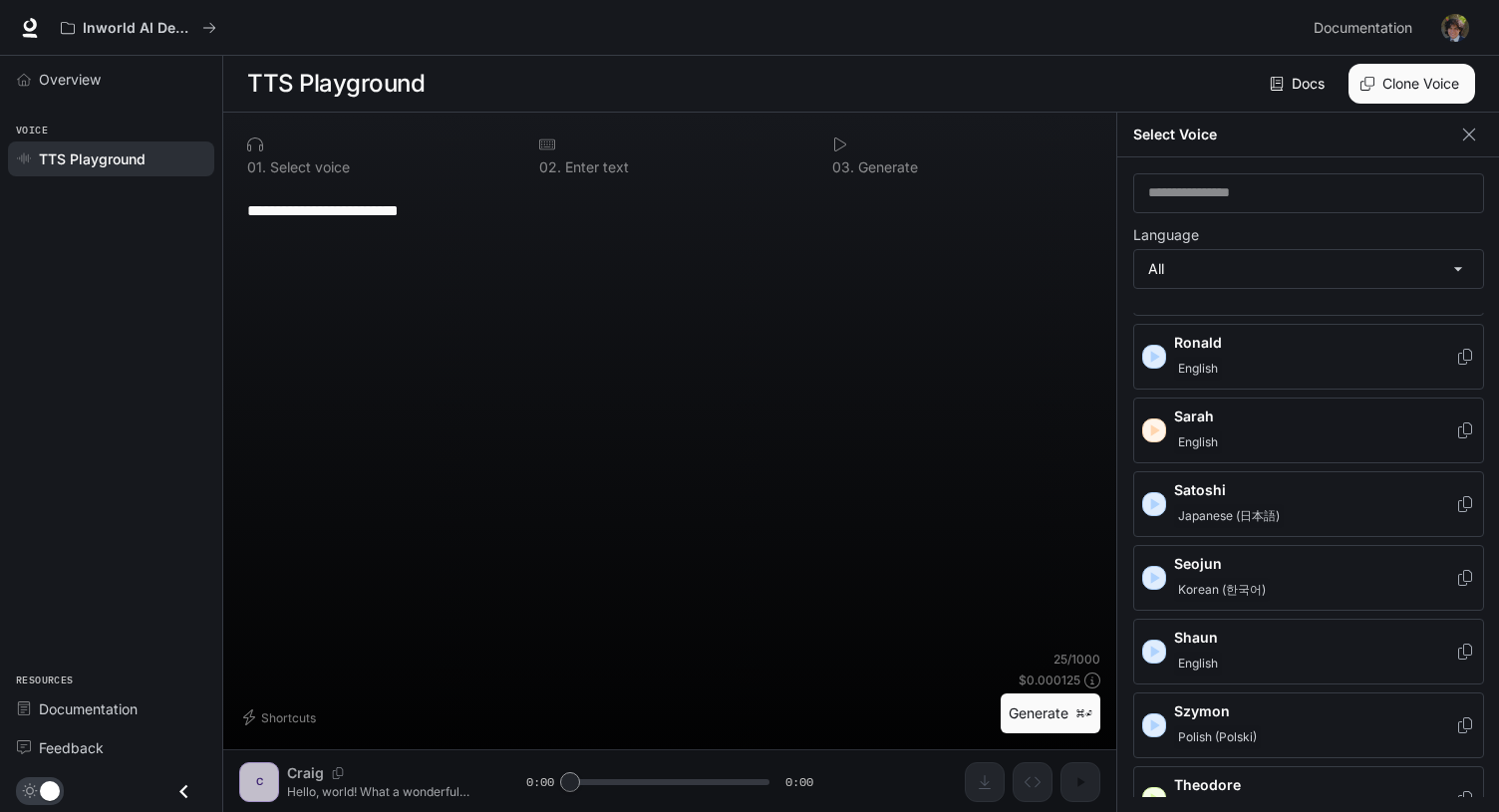 click on "English" at bounding box center [1315, 442] 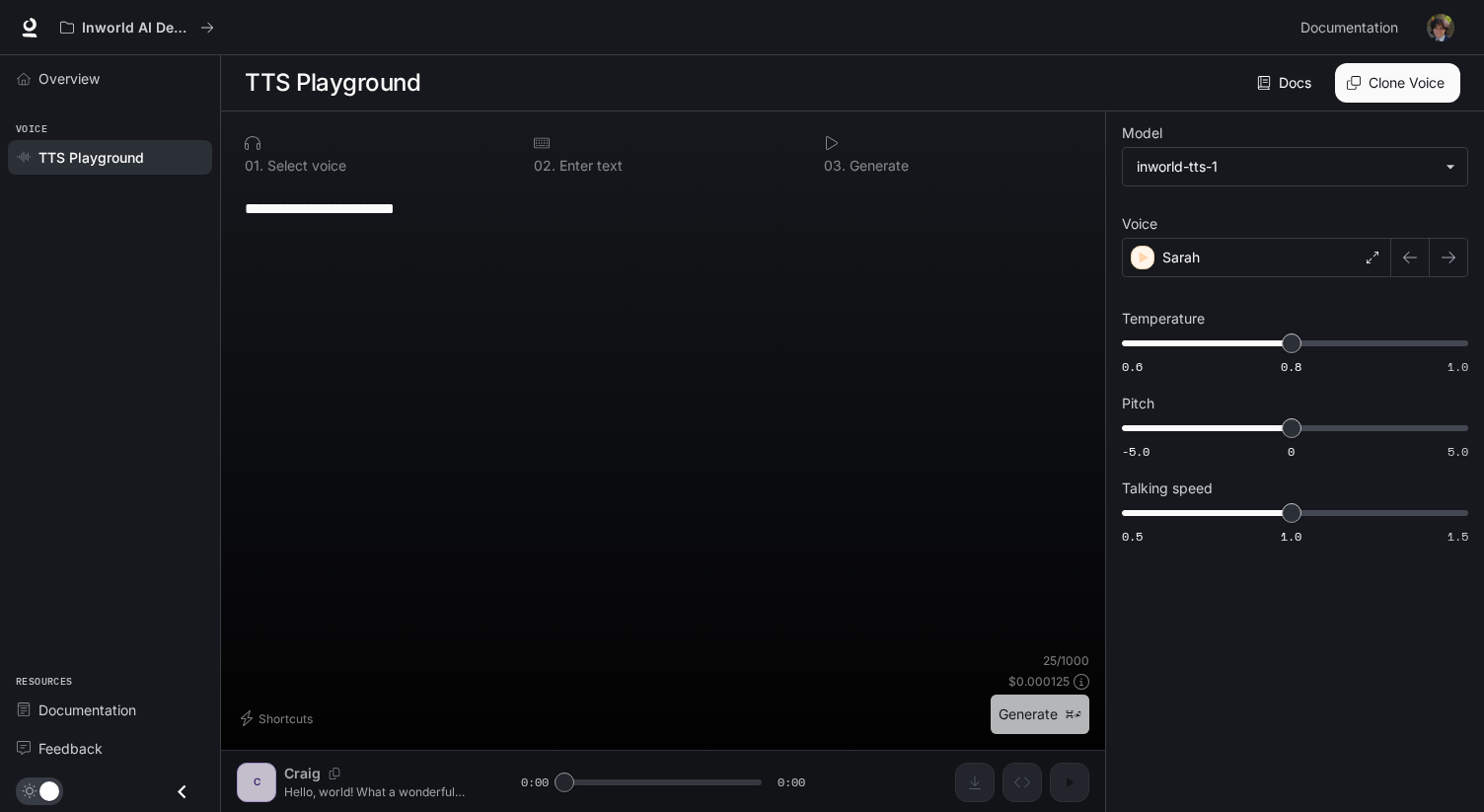 click on "Generate ⌘⏎" at bounding box center (1040, 714) 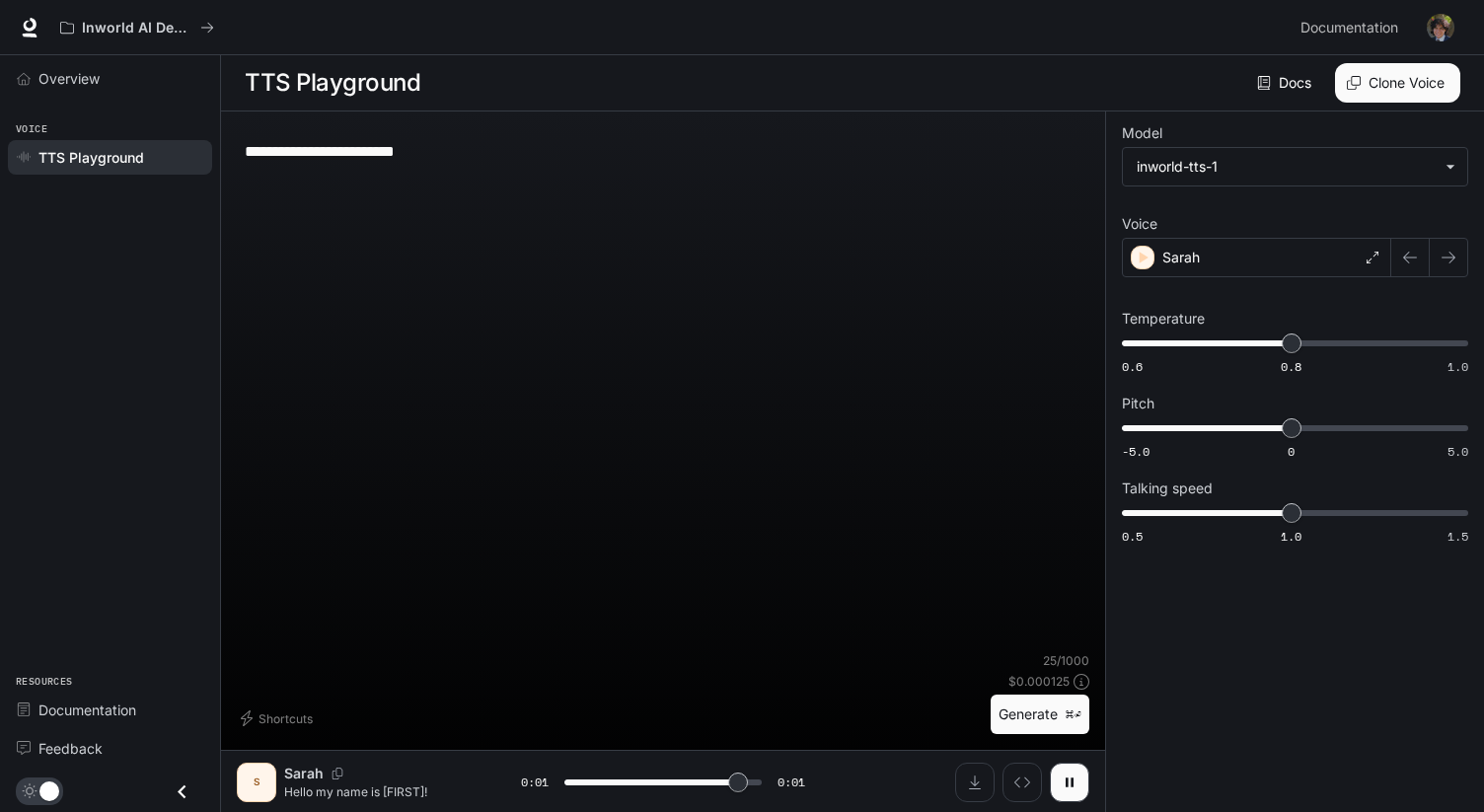 type on "*" 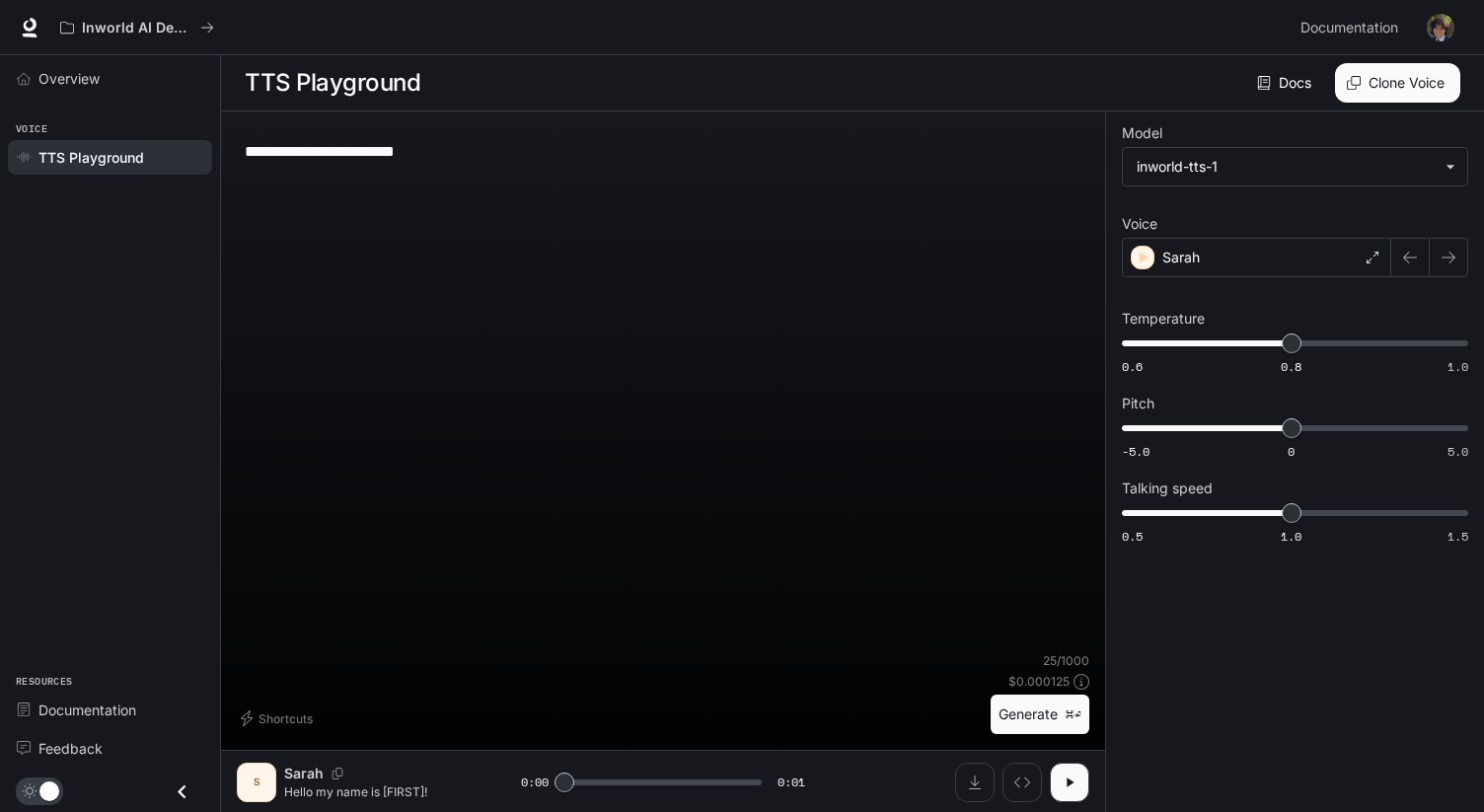 click on "Overview Voice TTS Playground Resources Documentation Feedback" at bounding box center [110, 433] 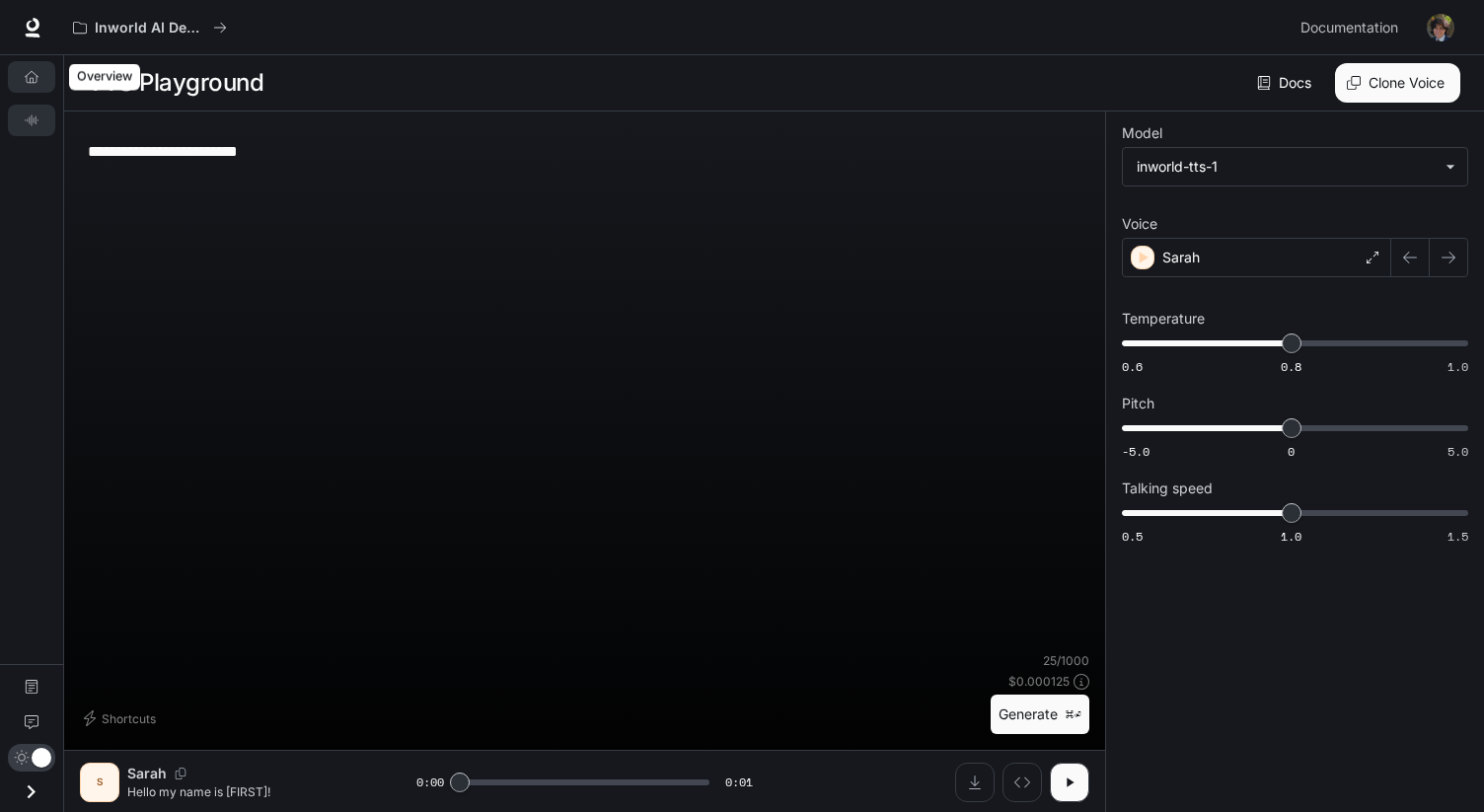 click on "Overview" at bounding box center (32, 77) 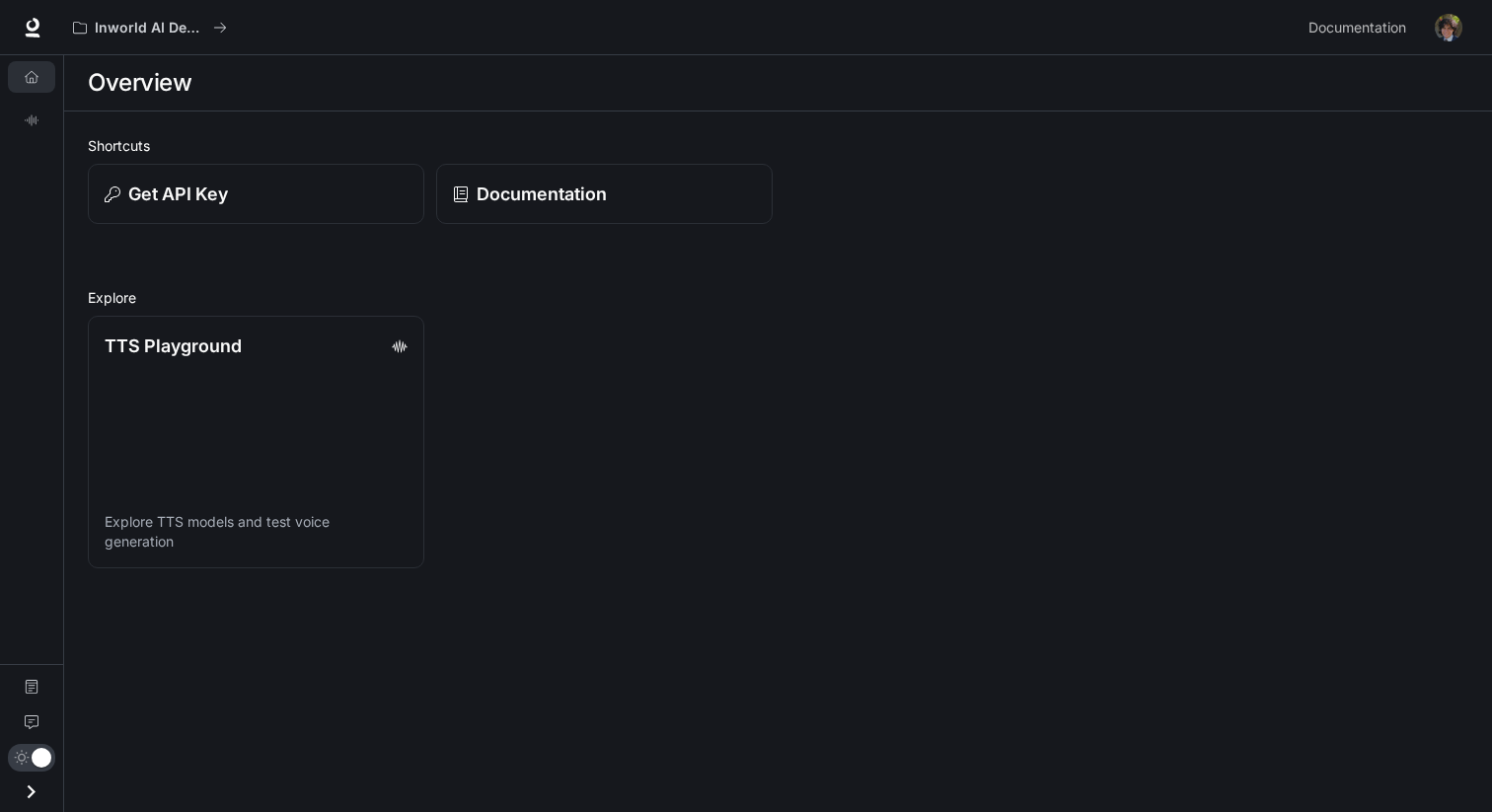 click on "TTS Playground Explore TTS models and test voice generation" at bounding box center [772, 436] 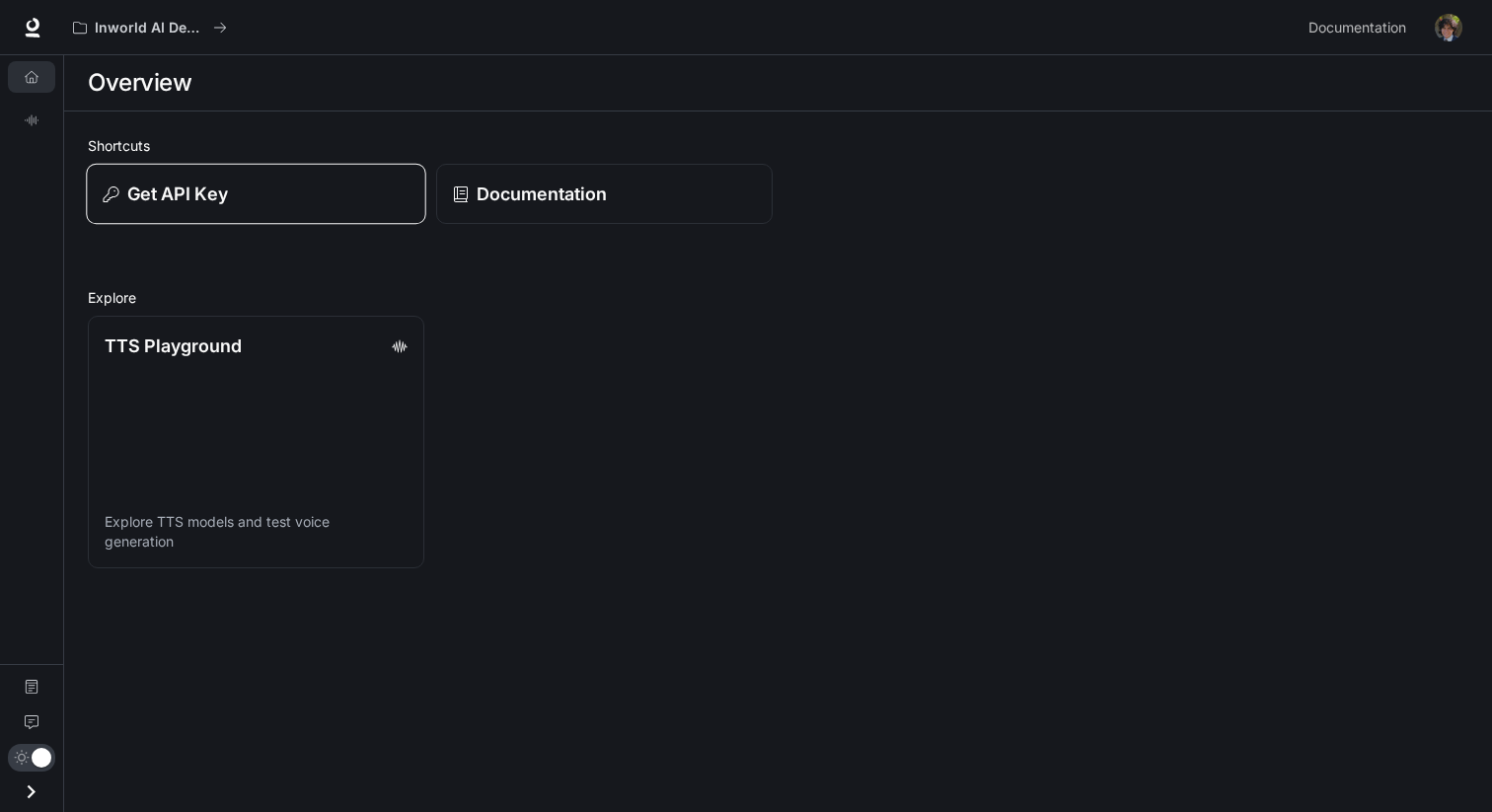 click on "Get API Key" at bounding box center (256, 193) 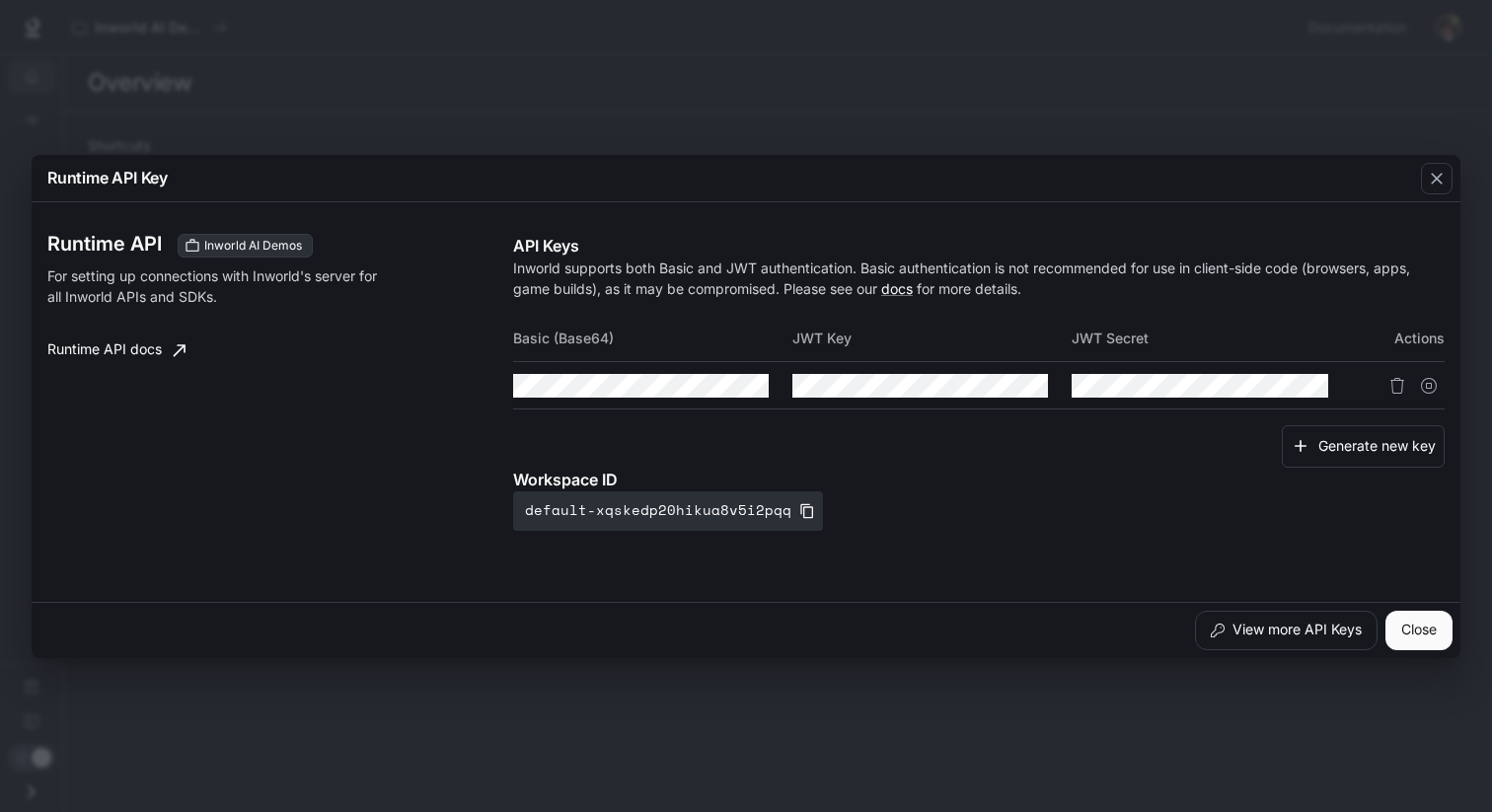 click on "Runtime API Key Runtime API Inworld AI Demos For setting up connections with Inworld's server for all Inworld APIs and SDKs. Runtime API docs API Keys Inworld supports both Basic and JWT authentication. Basic authentication is not recommended for use in client-side code (browsers, apps, game builds), as it may be compromised. Please see our   docs   for more details. Basic (Base64) JWT Key JWT Secret Actions Generate new key Workspace ID default-xqskedp20hikua8v5i2pqq  View more API Keys Close" at bounding box center (746, 406) 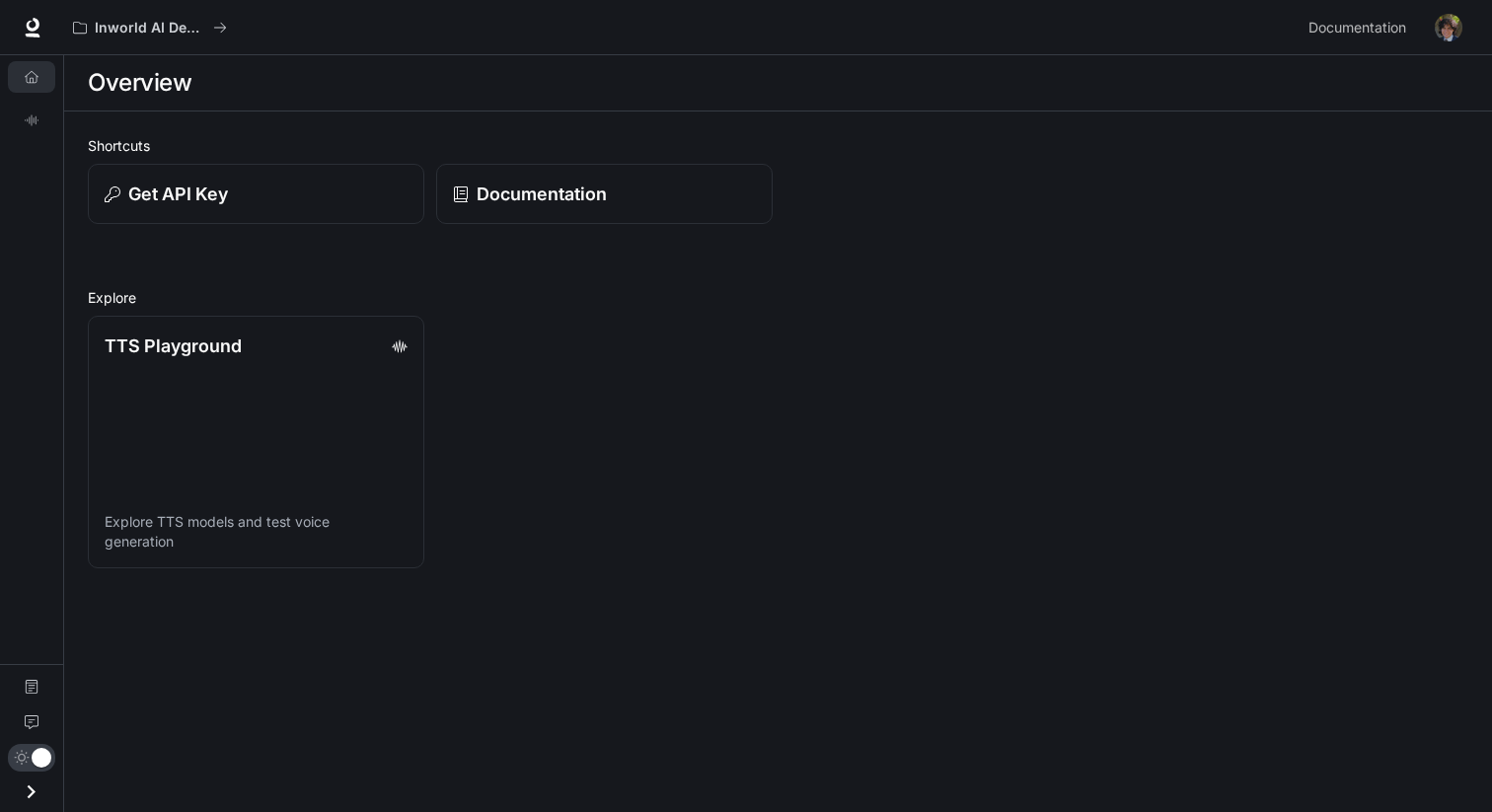 click 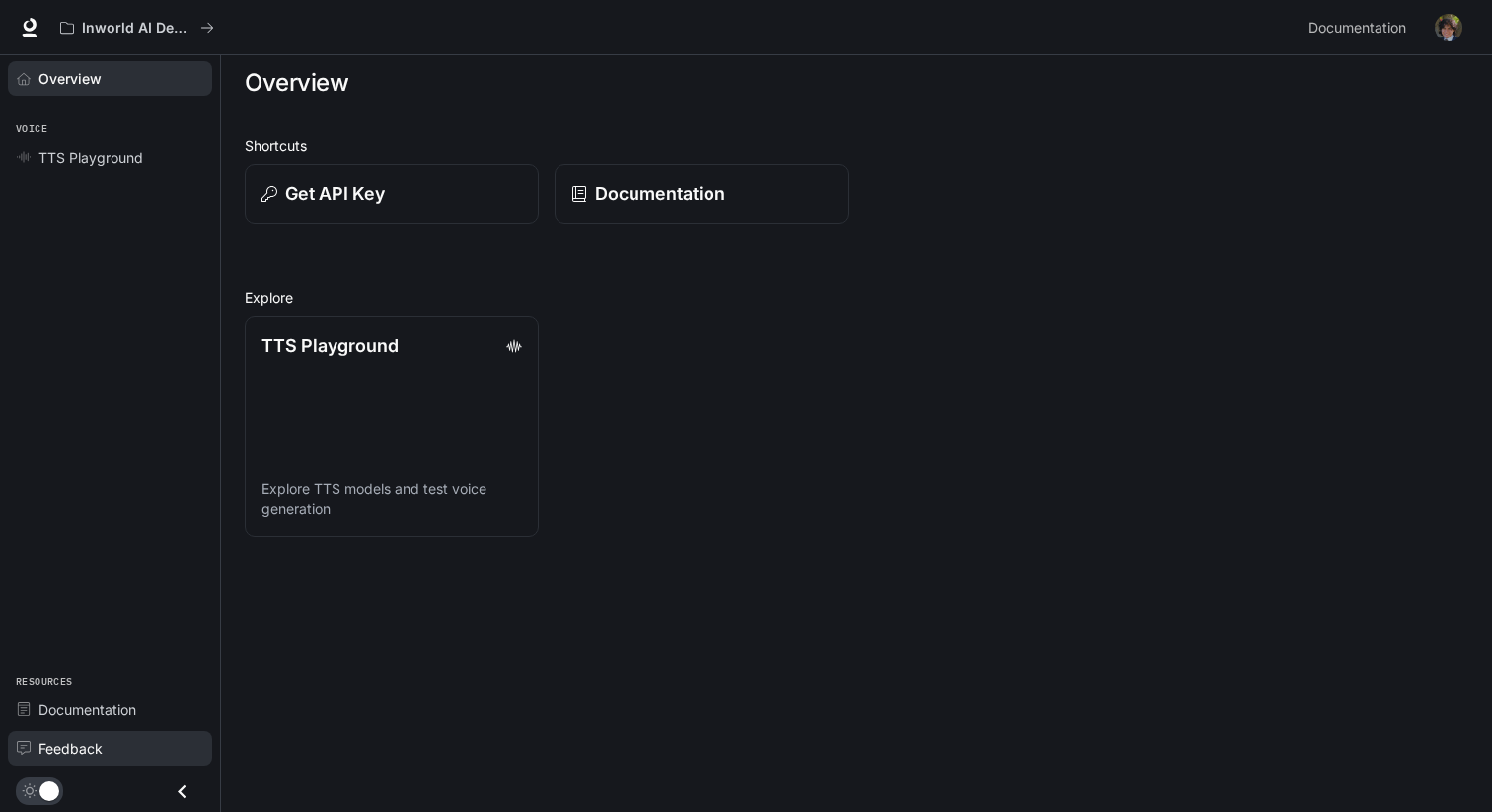 click on "Feedback" at bounding box center (70, 748) 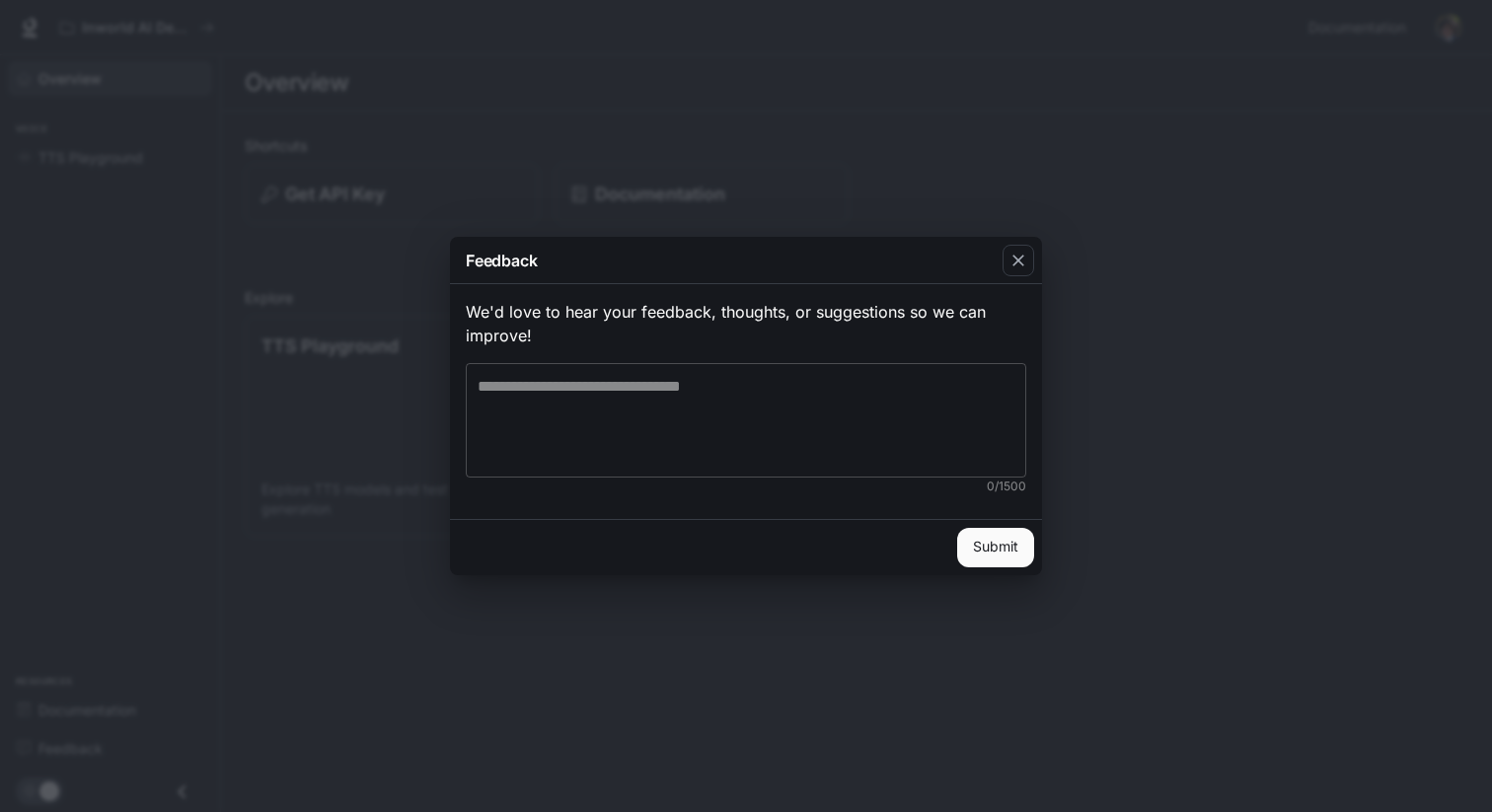 click at bounding box center (746, 420) 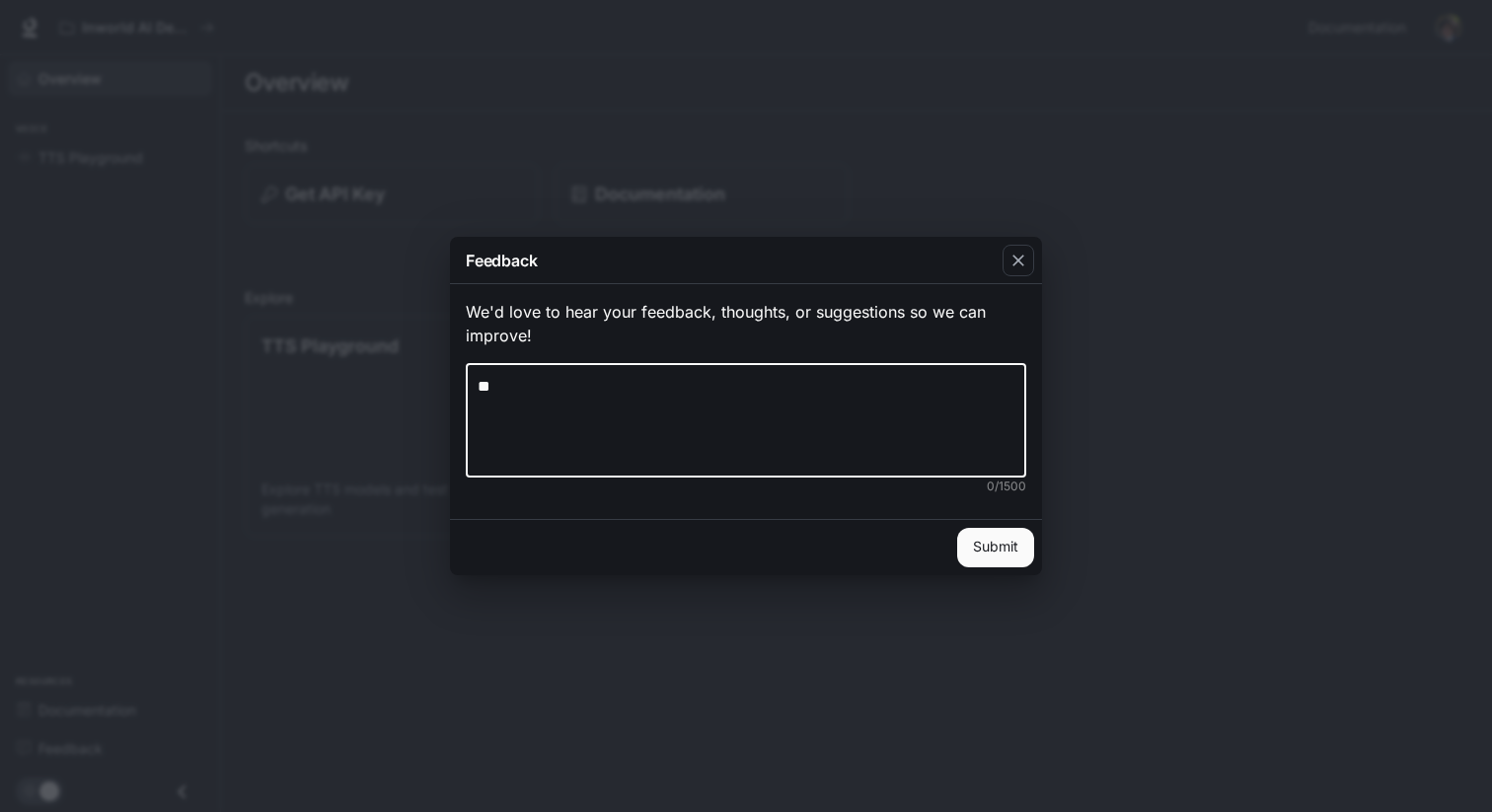 type on "*" 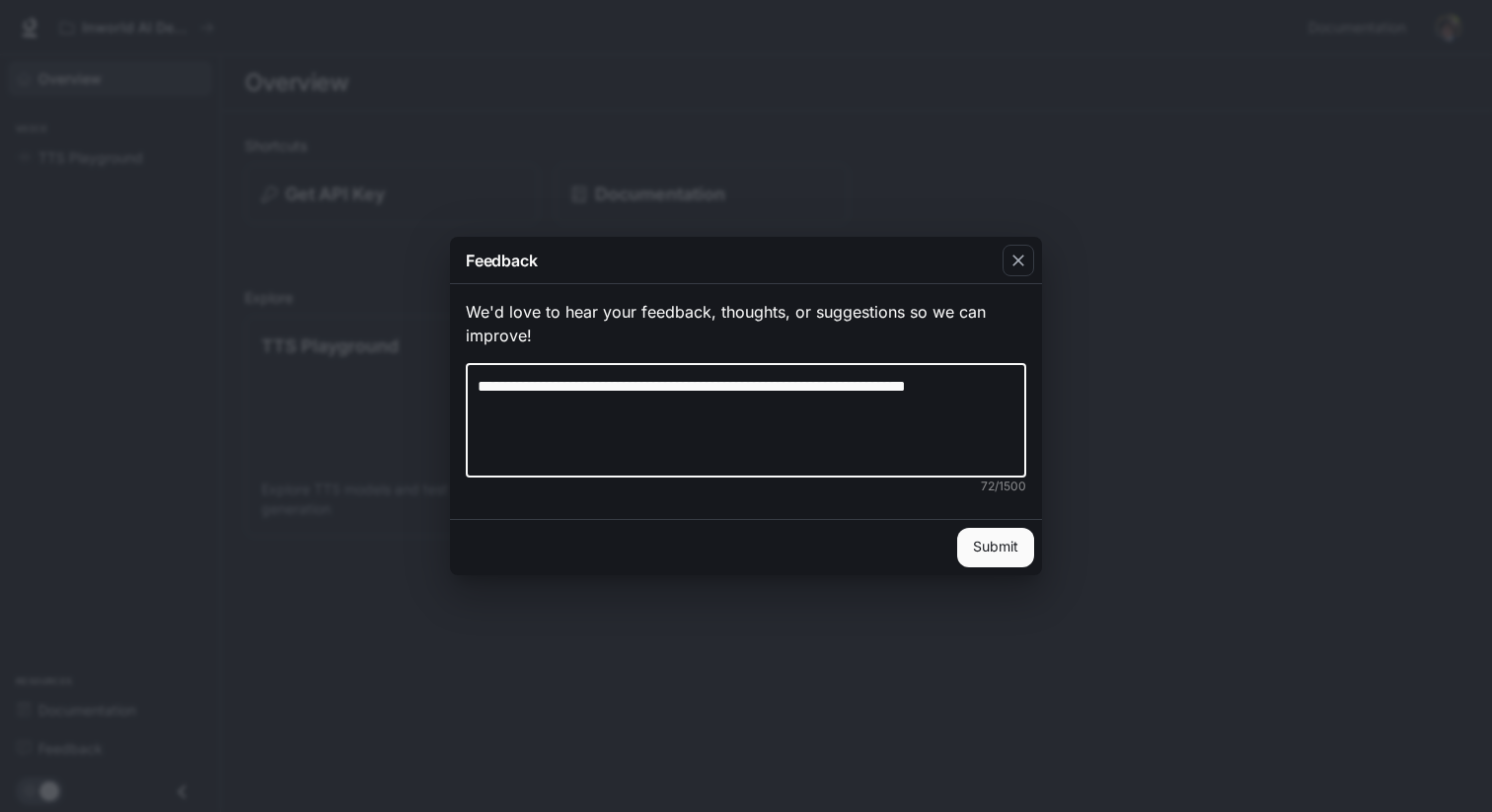 type on "**********" 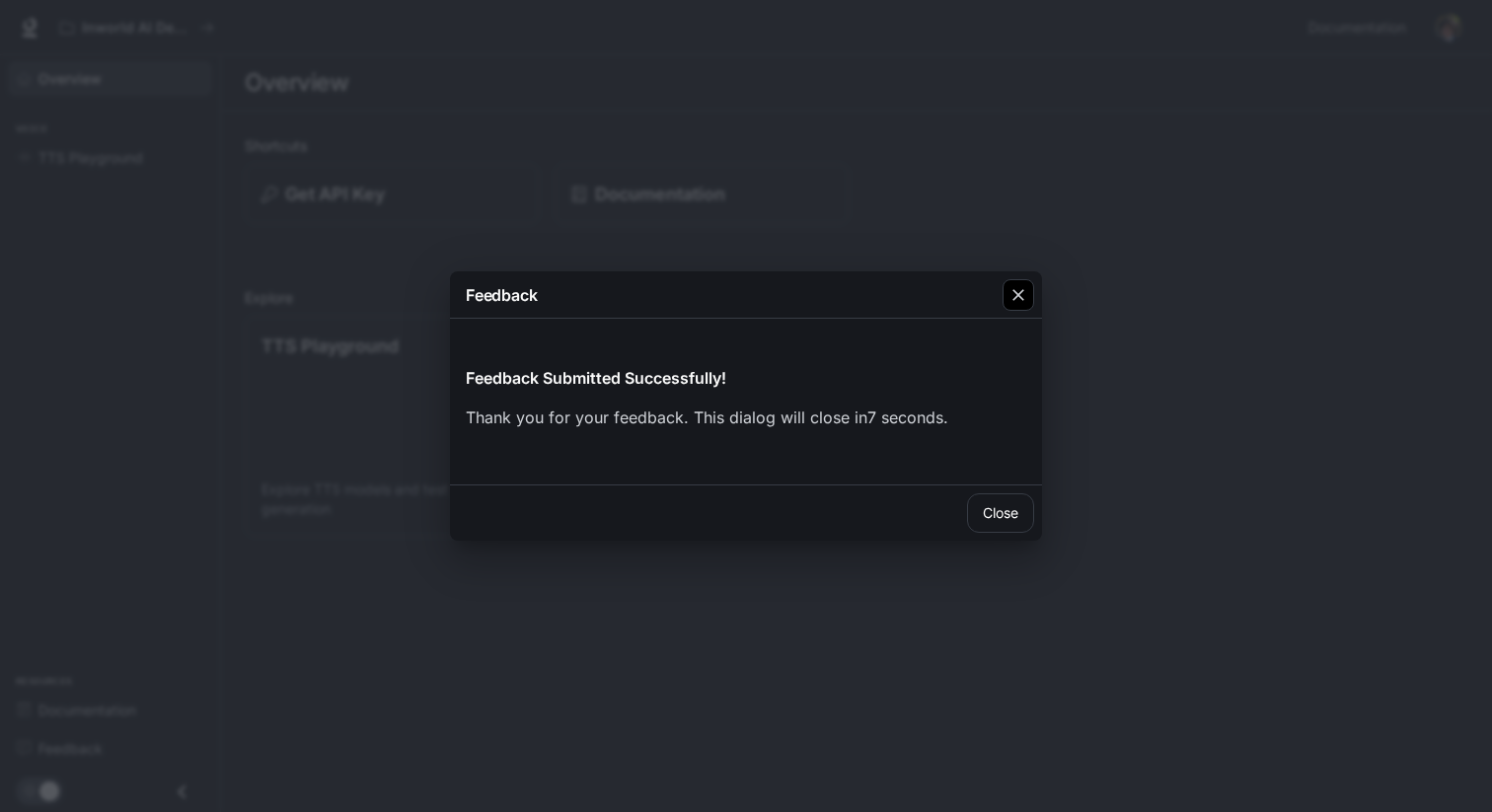 click 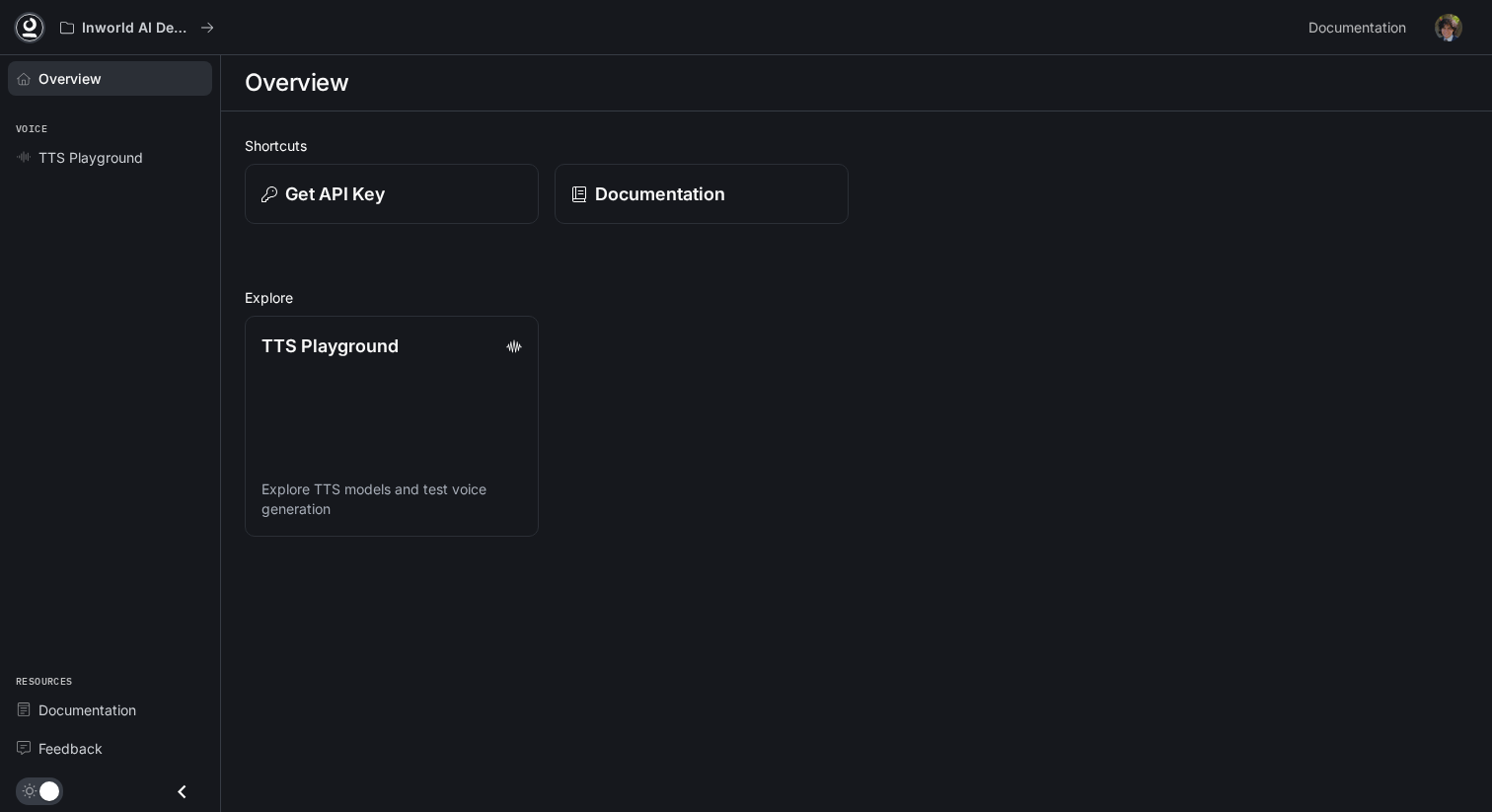 click at bounding box center [30, 28] 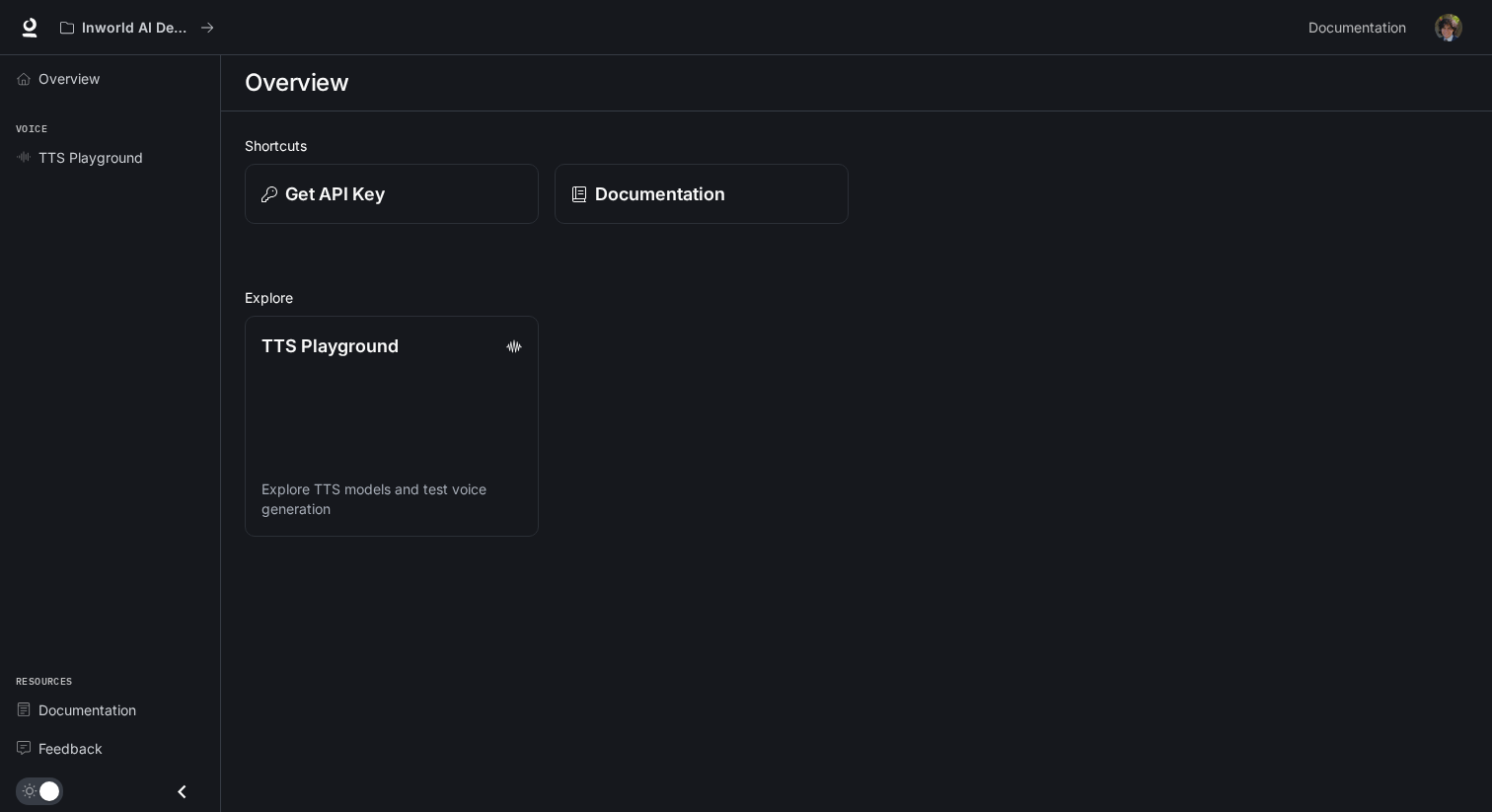 scroll, scrollTop: 0, scrollLeft: 0, axis: both 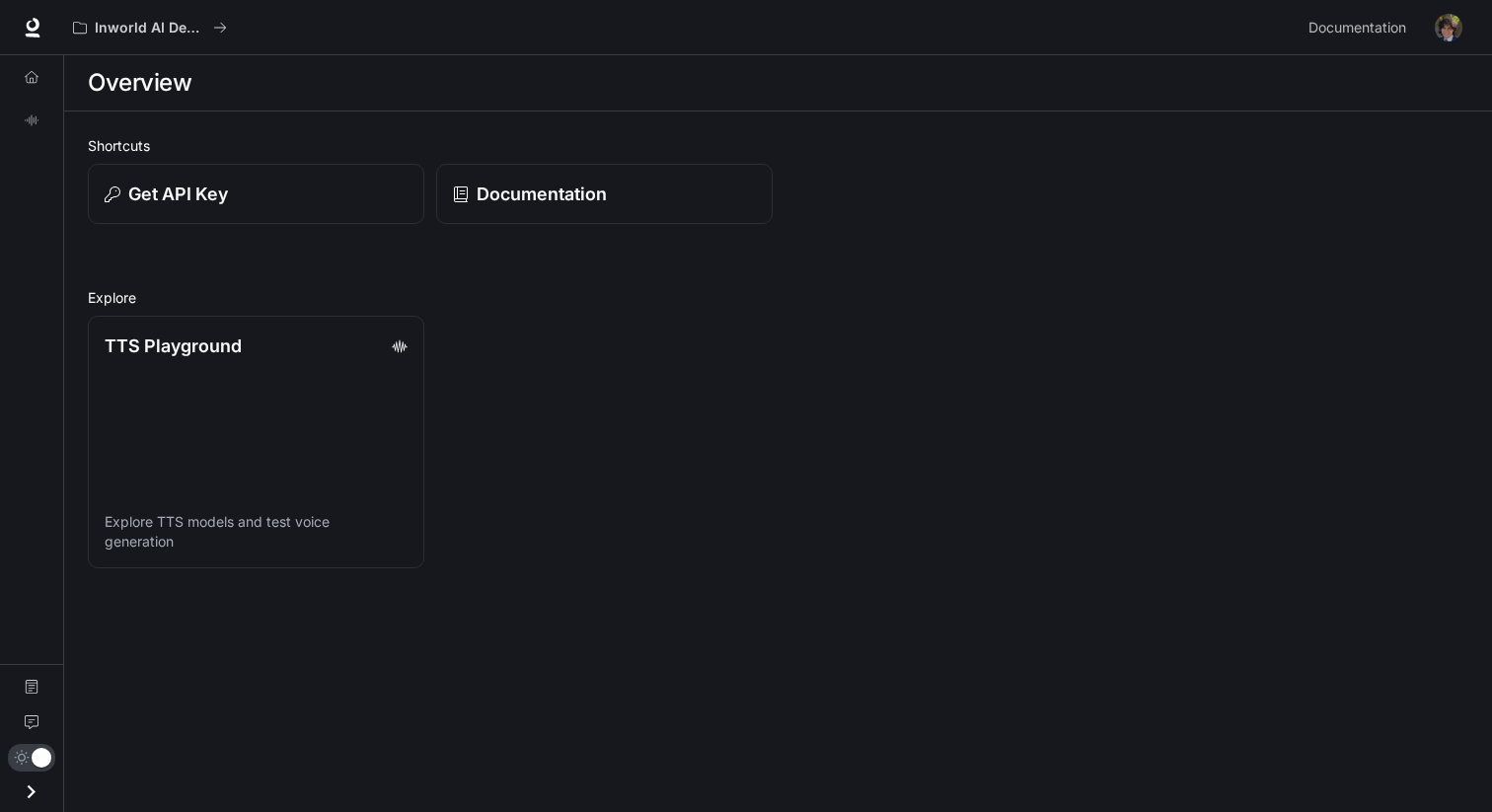 click at bounding box center (31, 791) 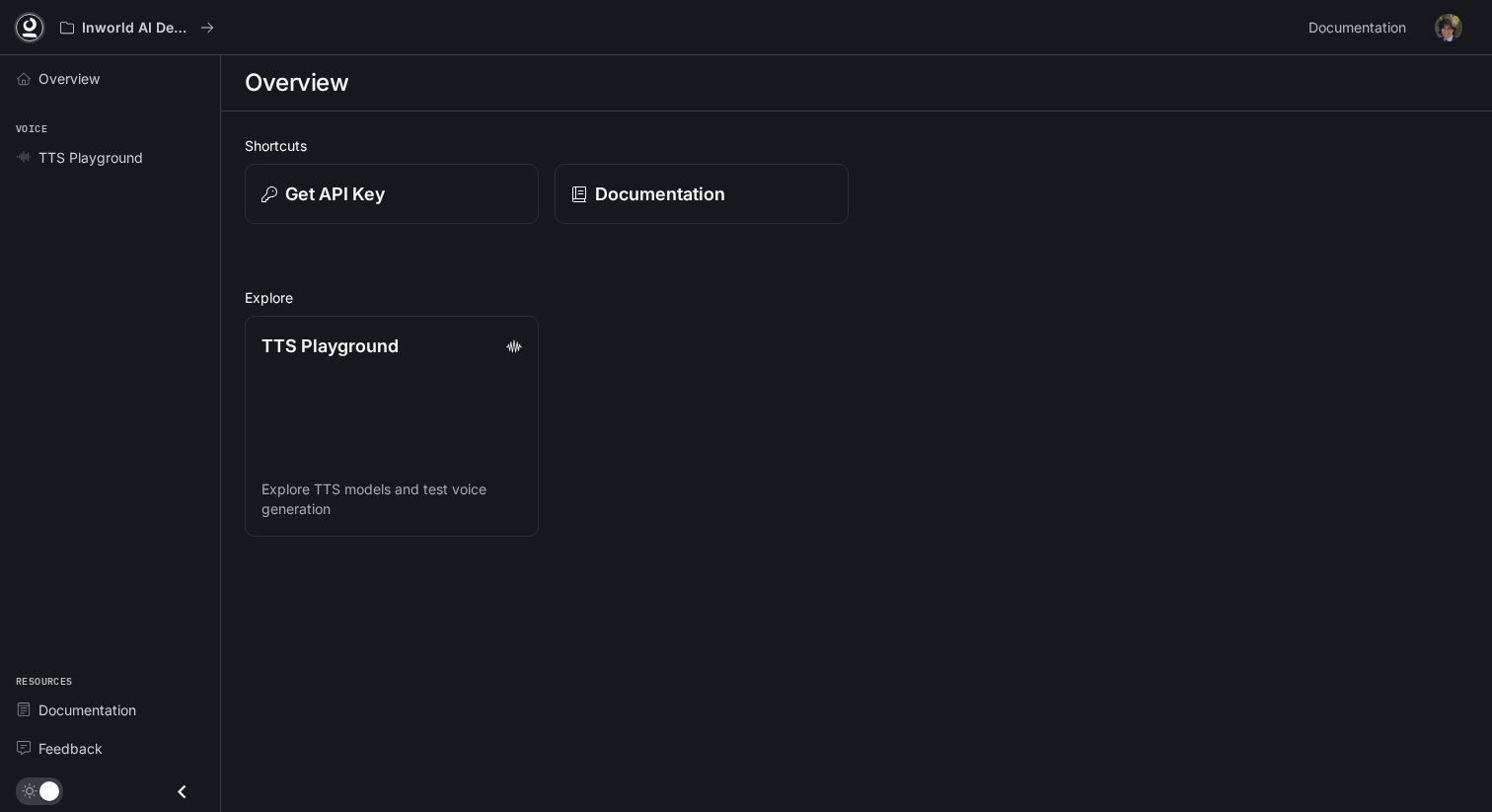 click 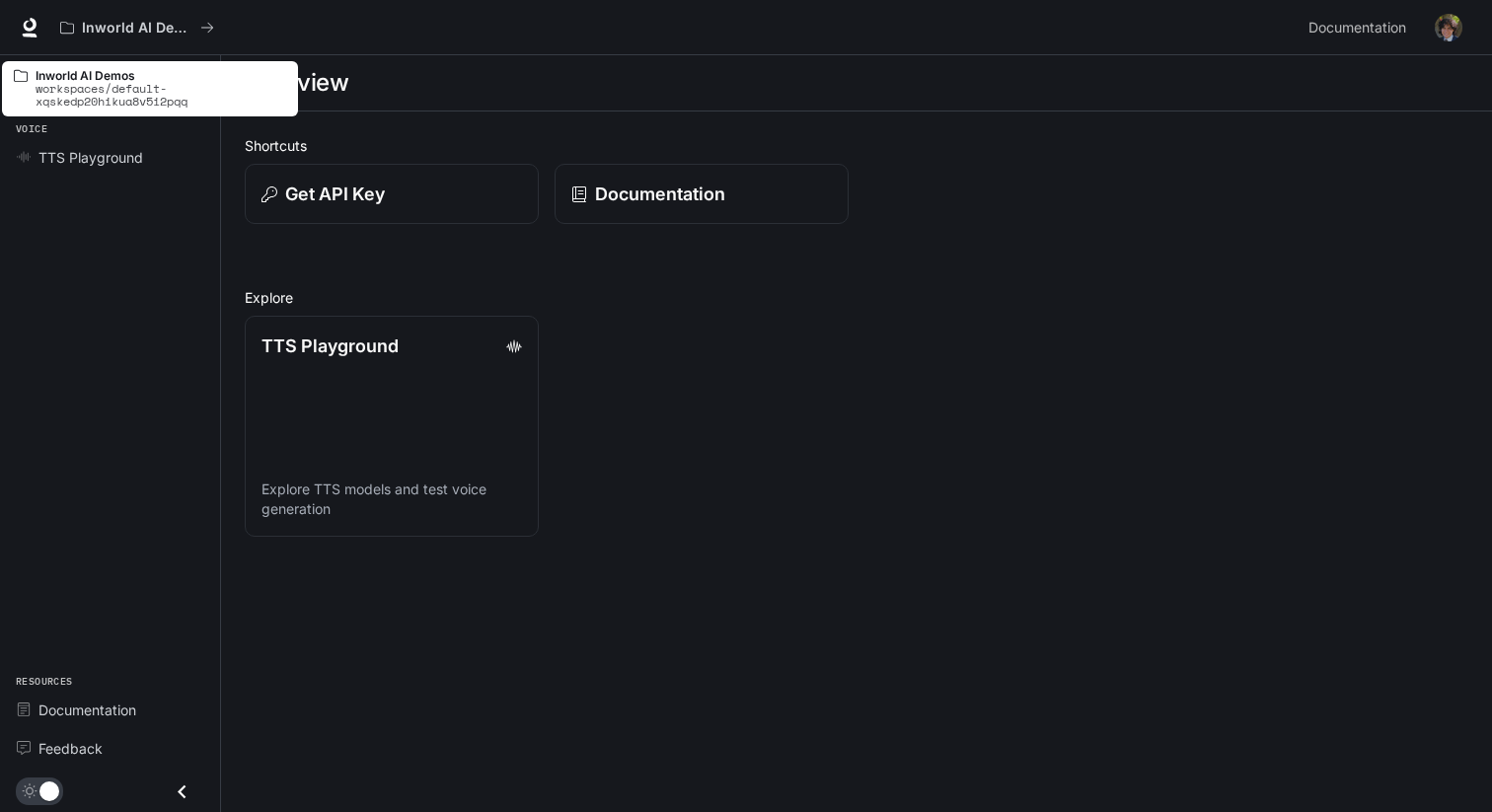 scroll, scrollTop: 0, scrollLeft: 0, axis: both 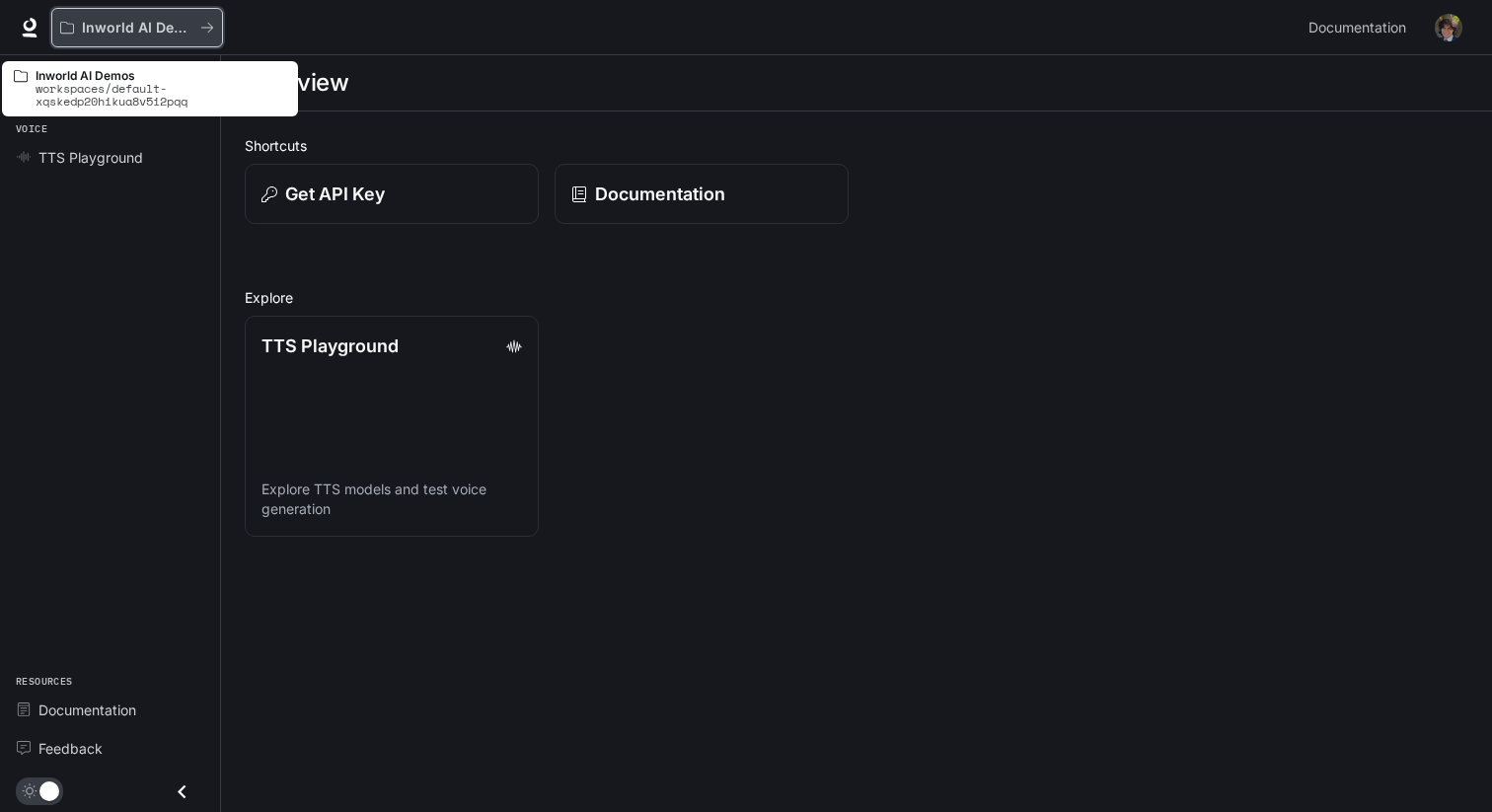 click on "Inworld AI Demos" at bounding box center [137, 28] 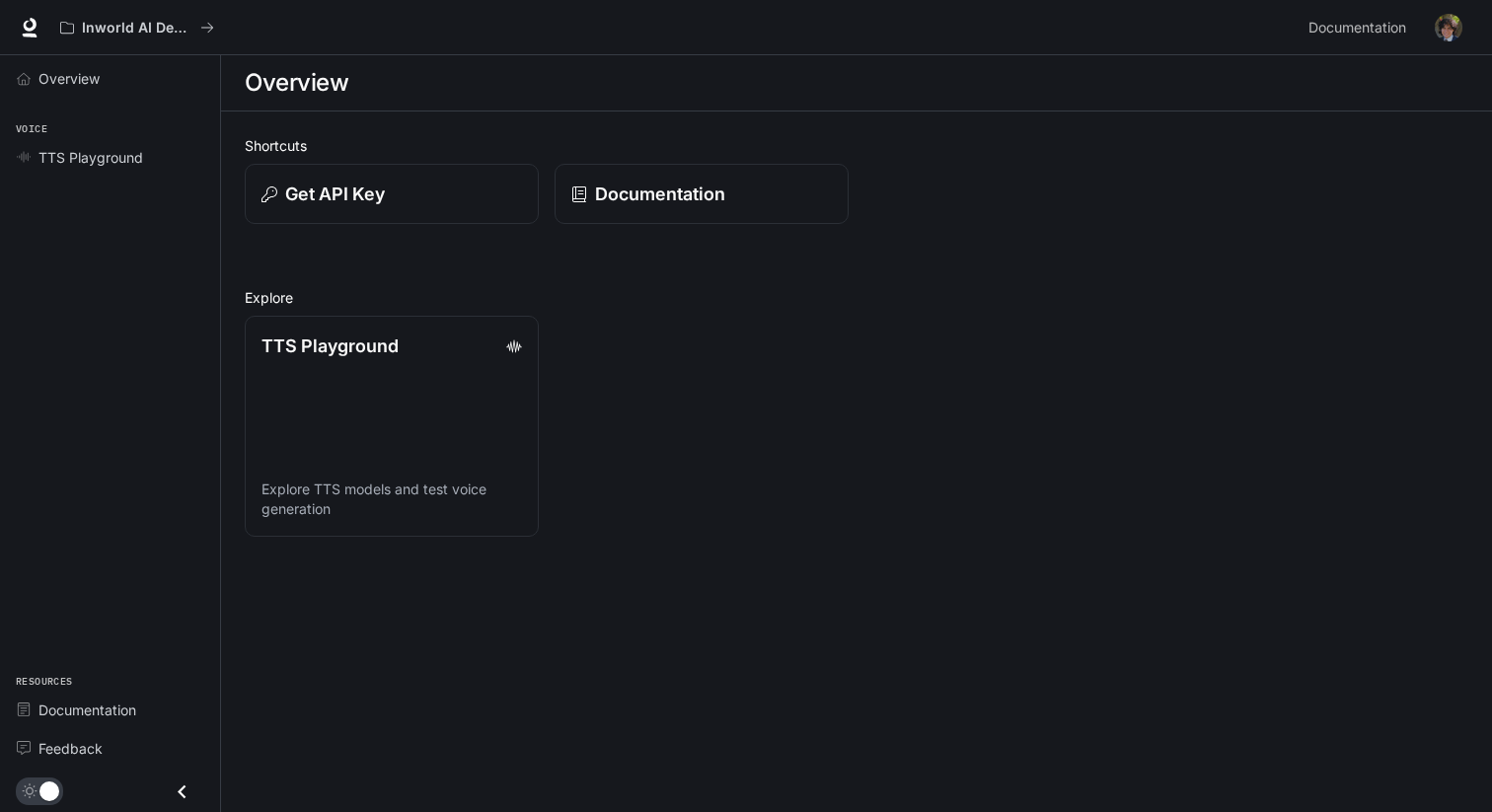 click at bounding box center (1449, 28) 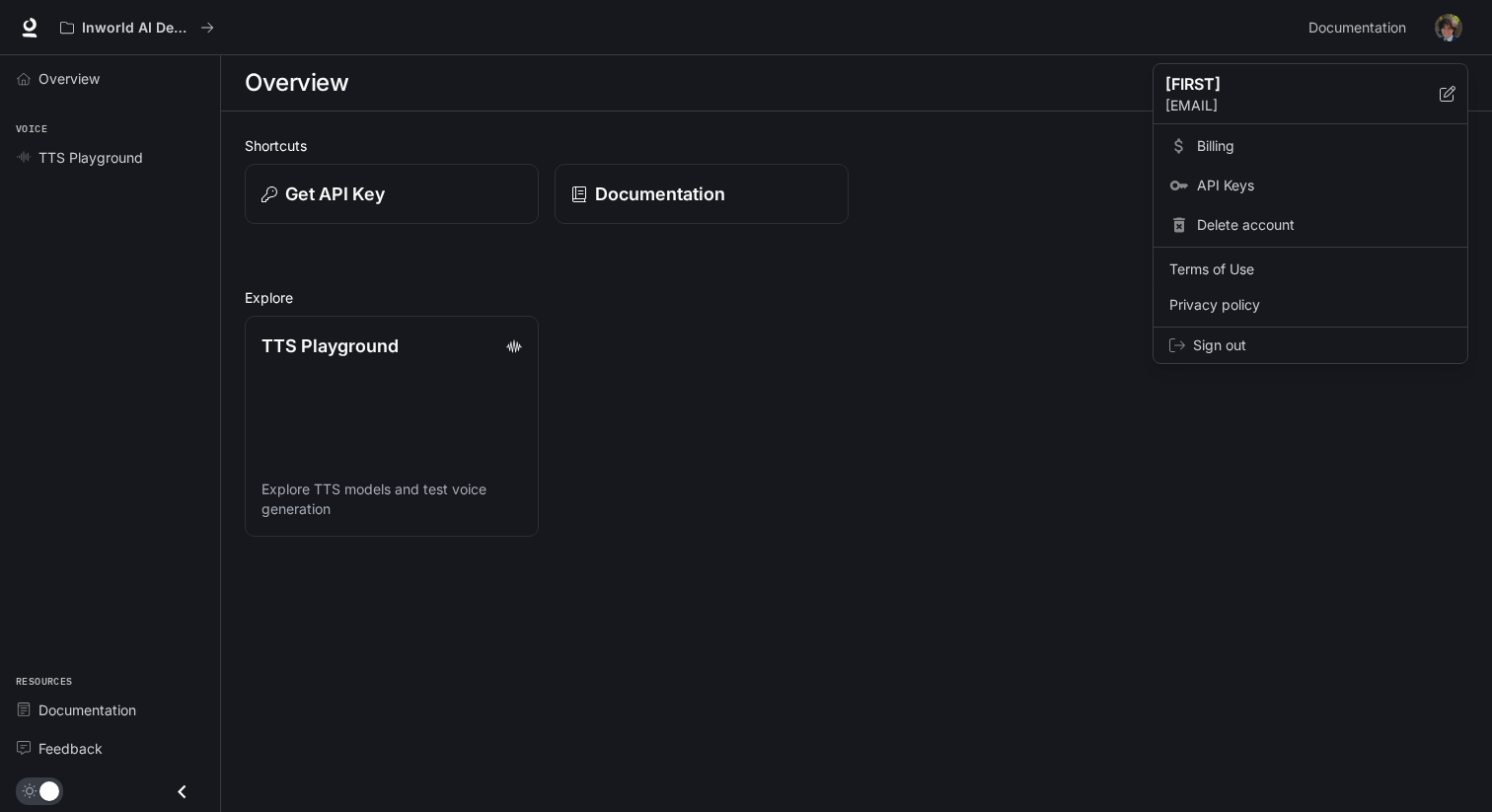 click on "Terms of Use" at bounding box center [1310, 269] 